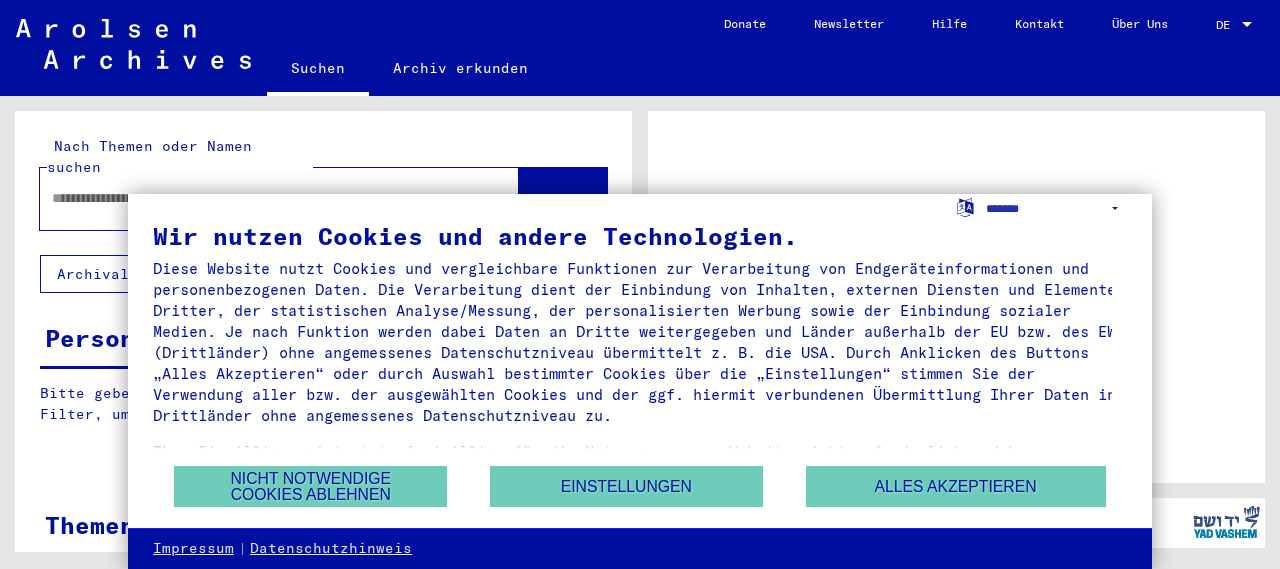 scroll, scrollTop: 0, scrollLeft: 0, axis: both 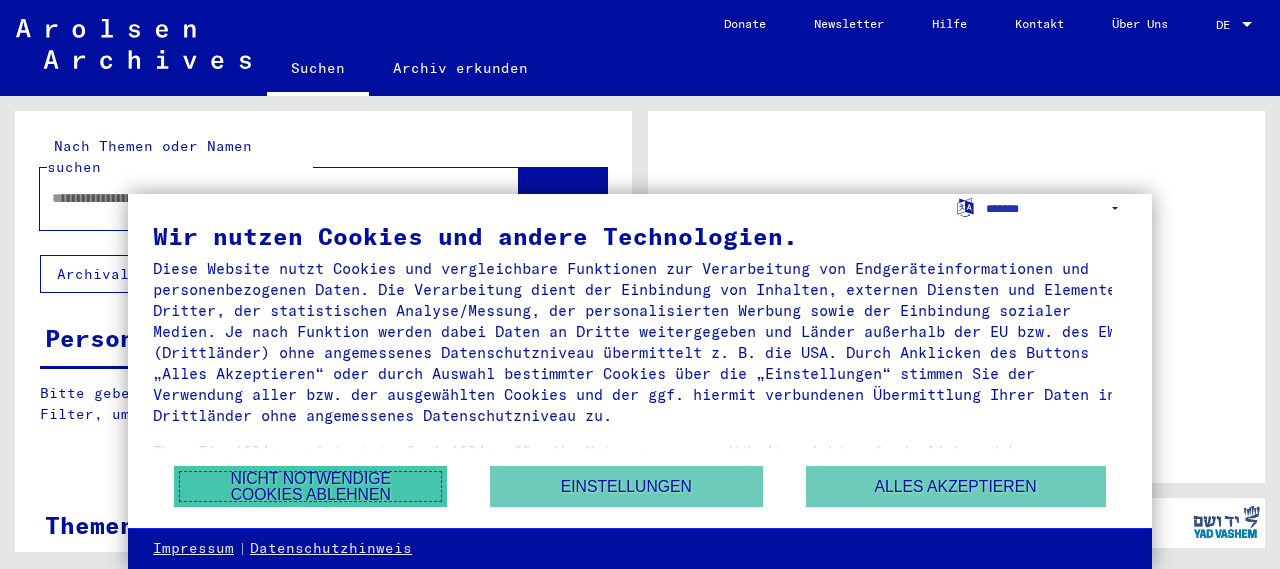 click on "Nicht notwendige Cookies ablehnen" at bounding box center (310, 486) 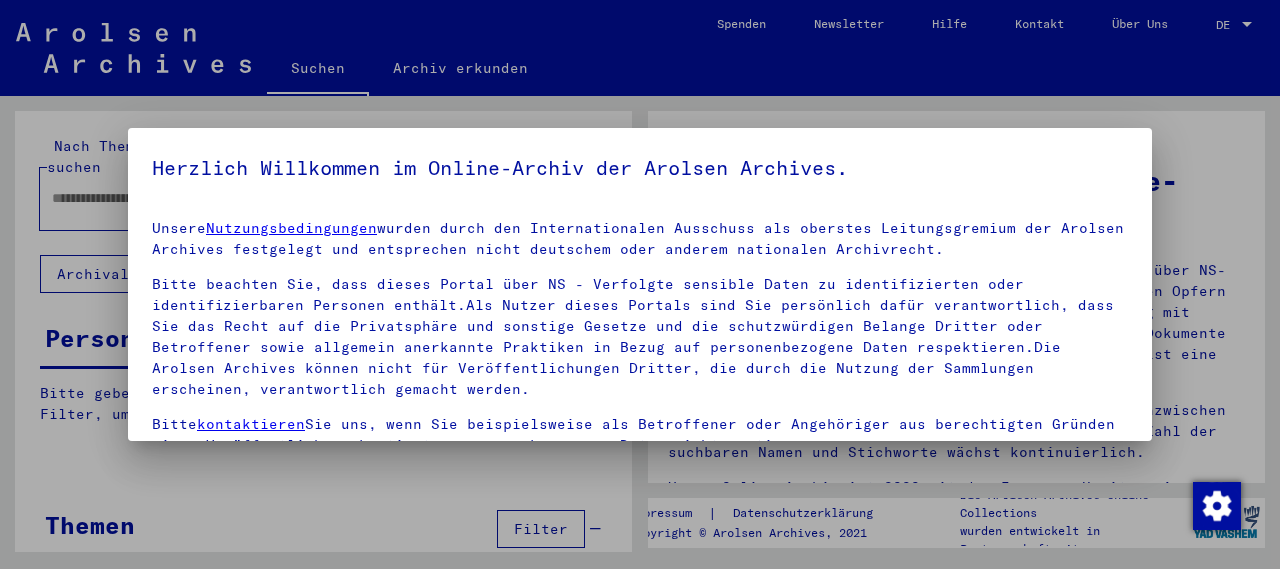 scroll, scrollTop: 175, scrollLeft: 0, axis: vertical 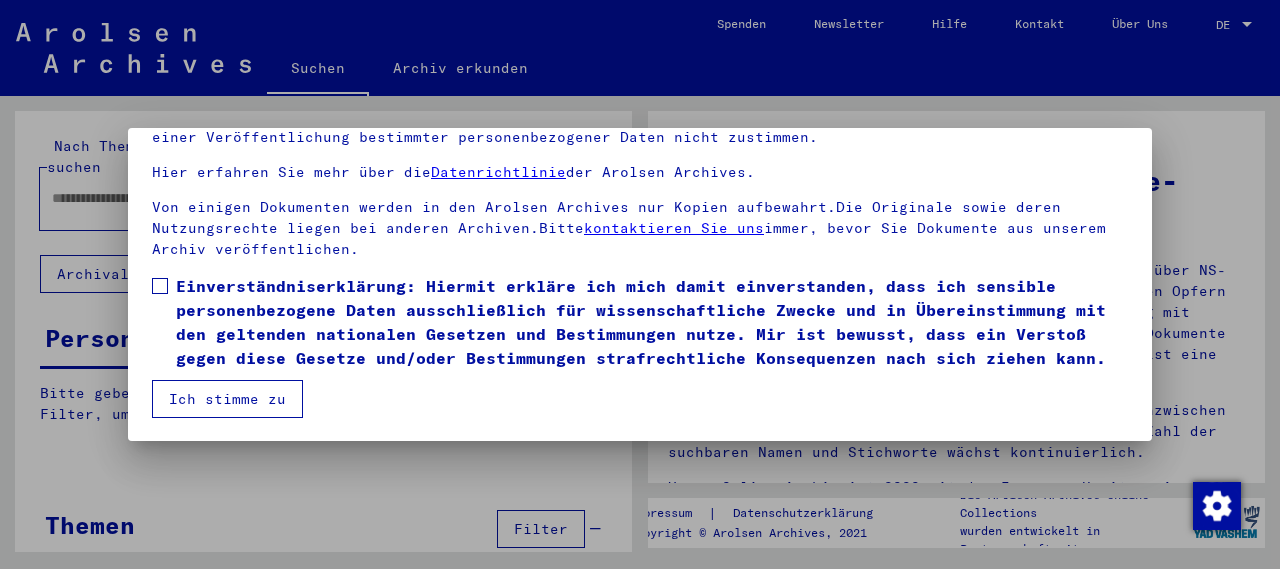click on "Ich stimme zu" at bounding box center [227, 399] 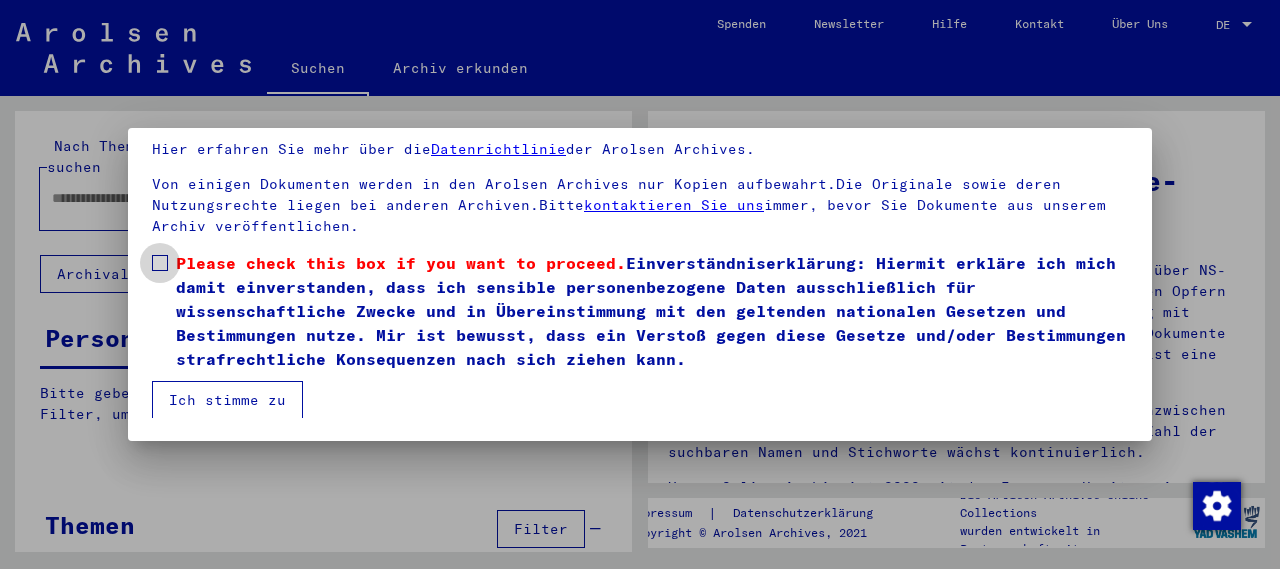 click at bounding box center (160, 263) 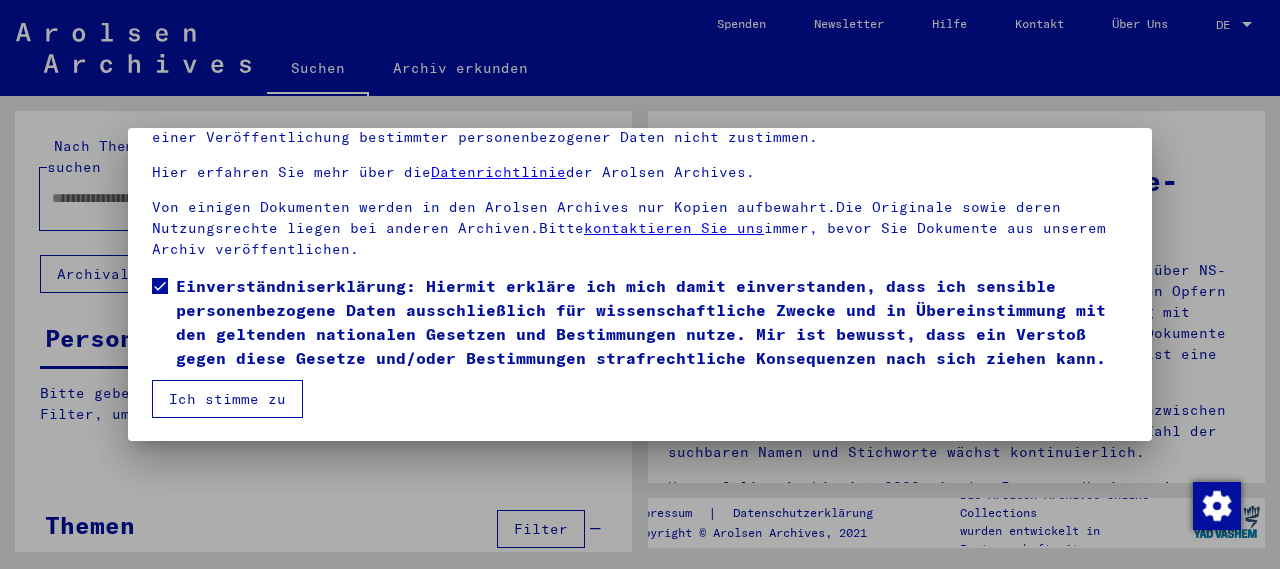click on "Ich stimme zu" at bounding box center [227, 399] 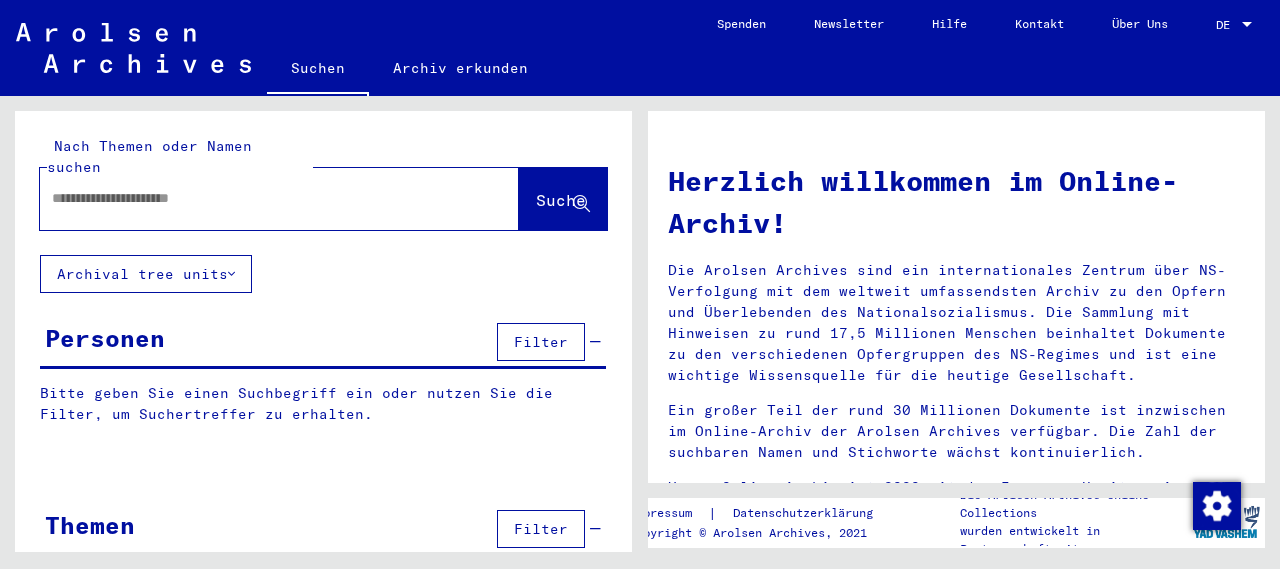 click at bounding box center [255, 198] 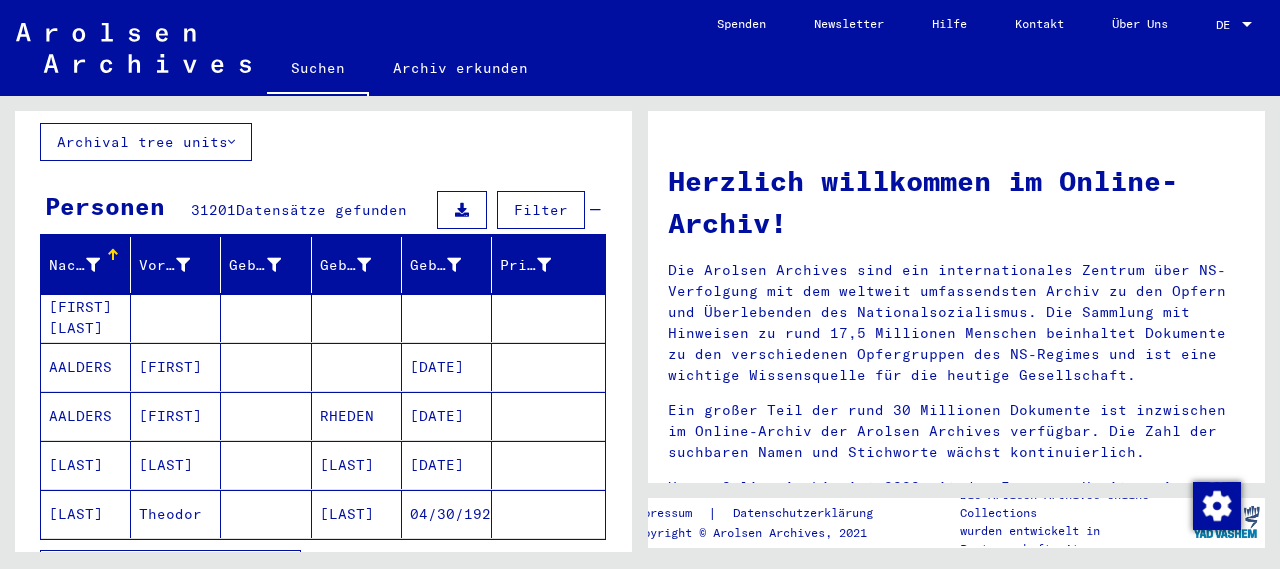 scroll, scrollTop: 131, scrollLeft: 0, axis: vertical 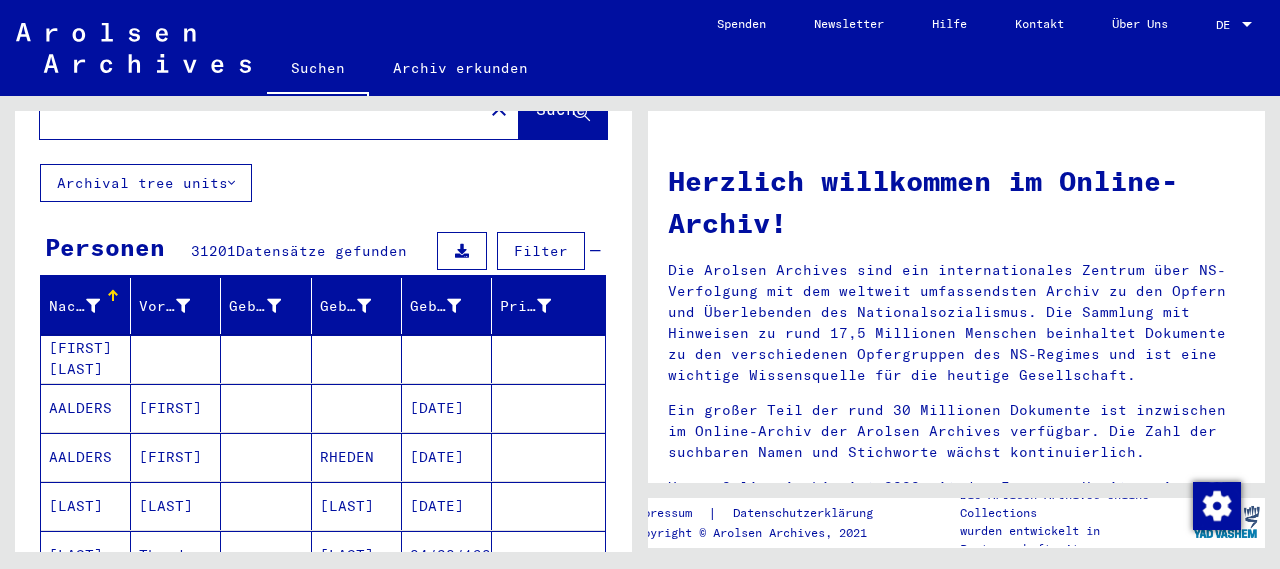 click on "Filter" at bounding box center (541, 251) 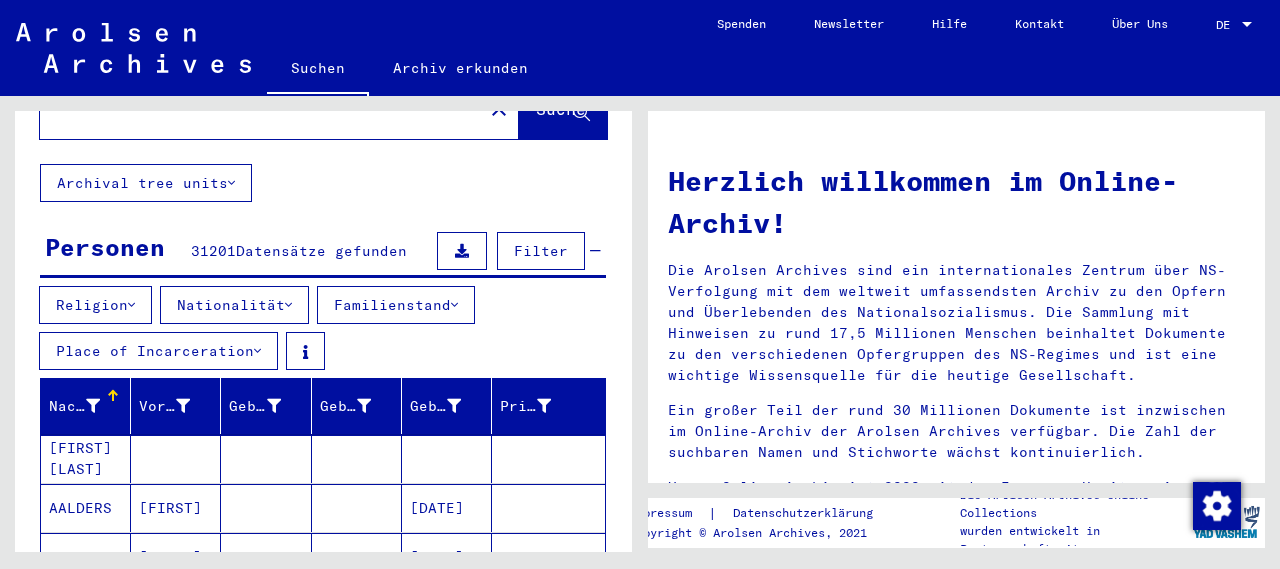 click at bounding box center [257, 351] 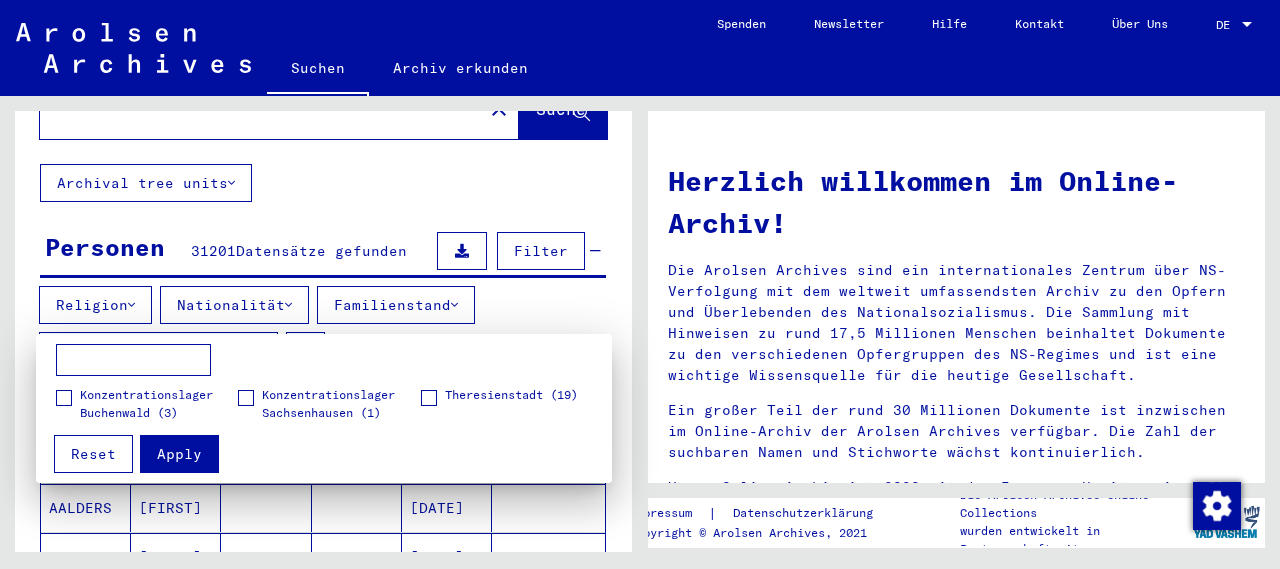 click at bounding box center (640, 284) 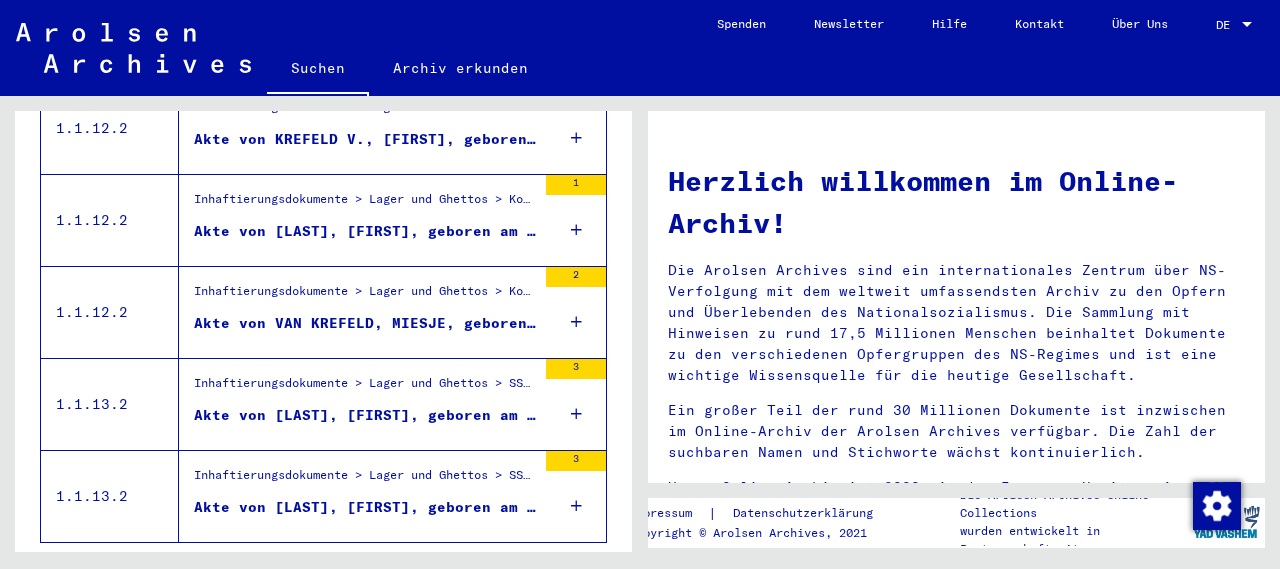 scroll, scrollTop: 918, scrollLeft: 0, axis: vertical 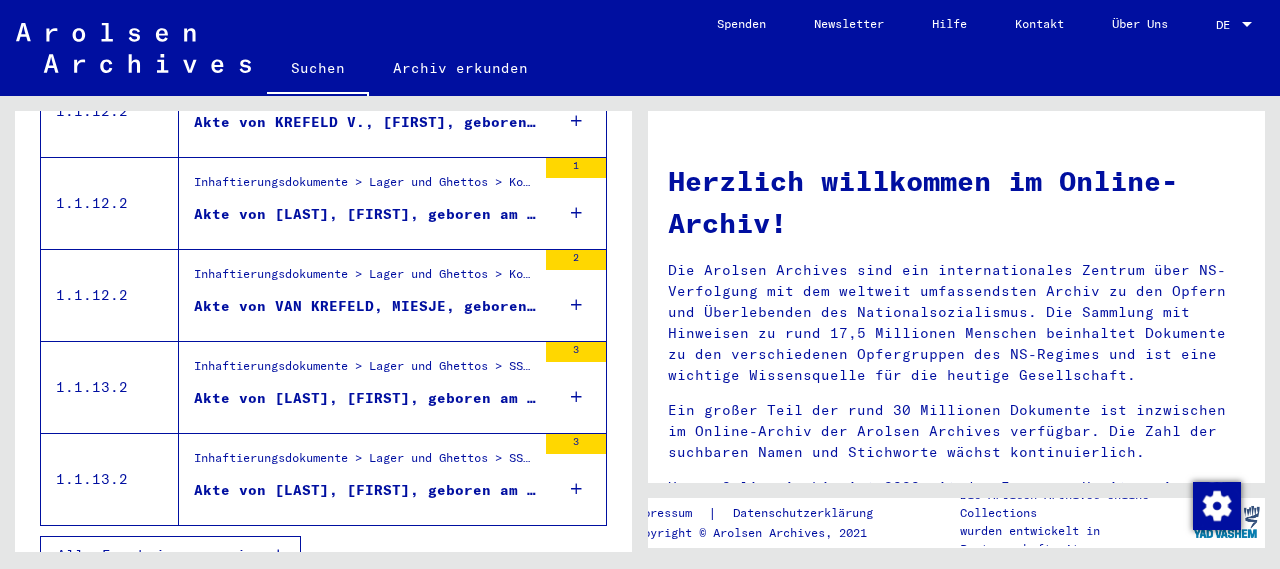 click on "Alle Ergebnisse anzeigen" at bounding box center [165, 555] 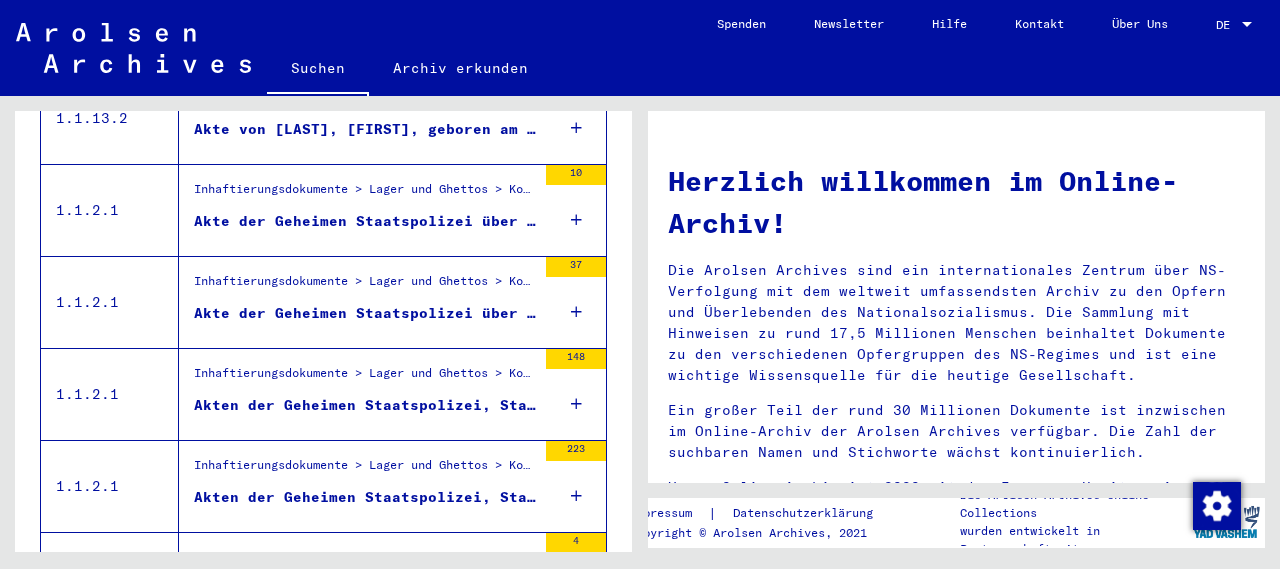 scroll, scrollTop: 560, scrollLeft: 0, axis: vertical 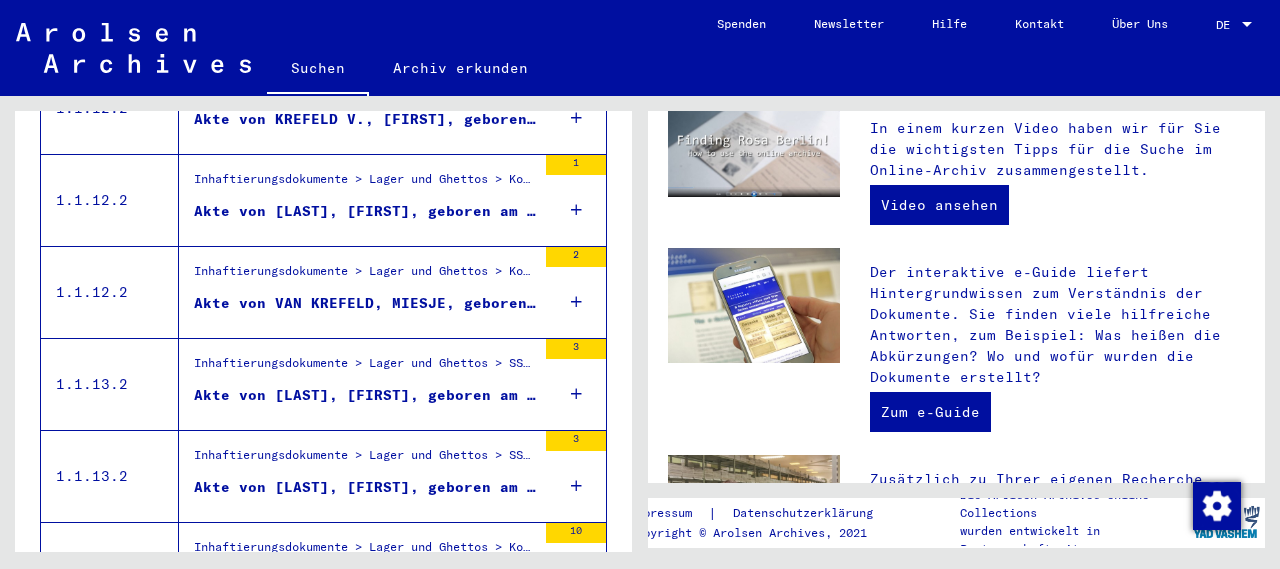 click on "Akte von [LAST], [FIRST], geboren am [DATE], geboren in OSTERATH, KR. KREFELD" at bounding box center [365, 395] 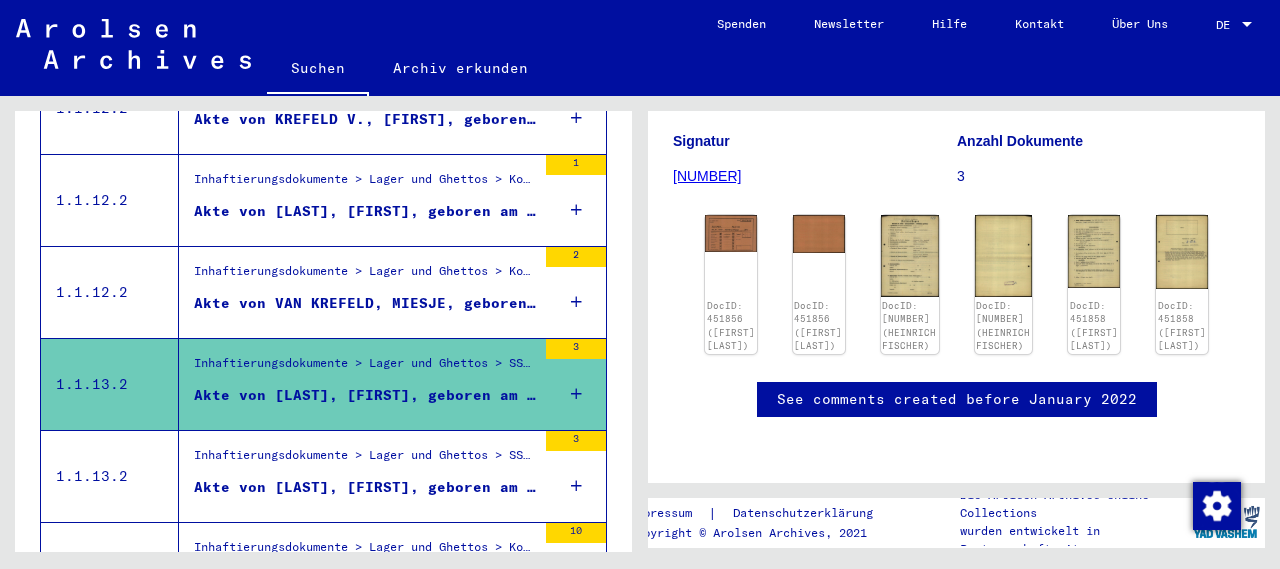 scroll, scrollTop: 669, scrollLeft: 0, axis: vertical 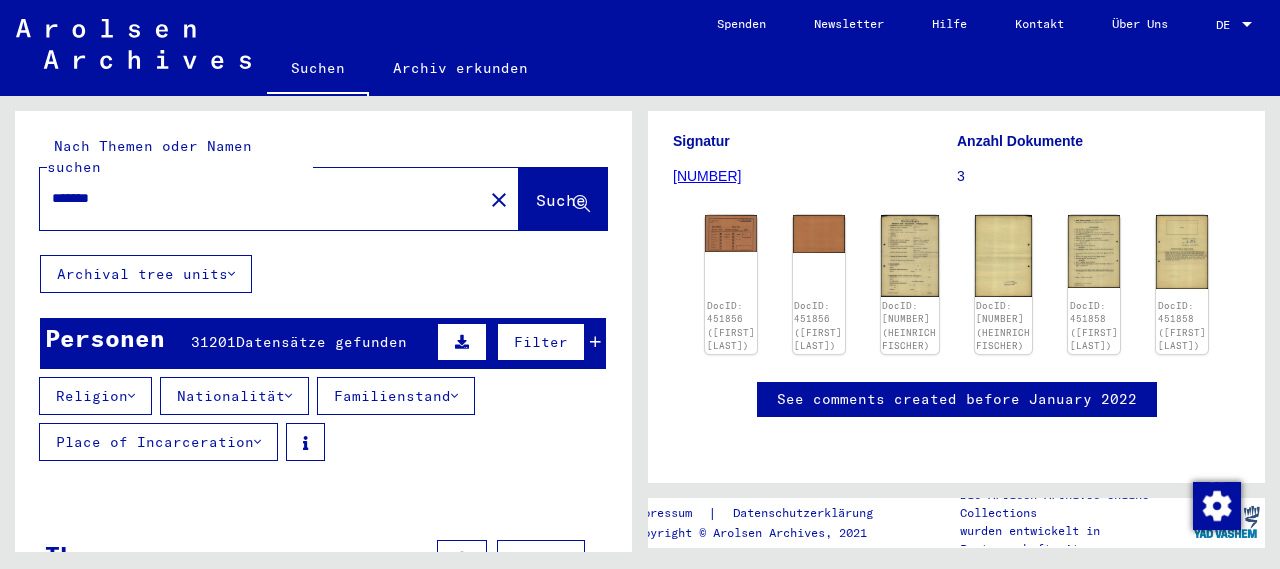 click on "*******" at bounding box center (261, 198) 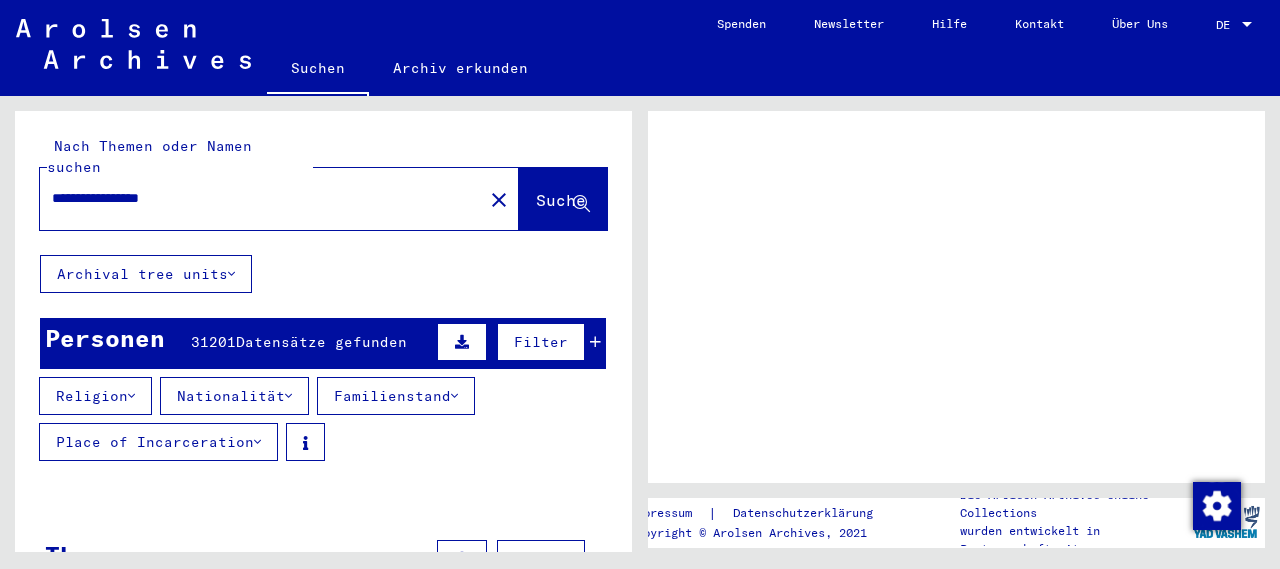 scroll, scrollTop: 0, scrollLeft: 0, axis: both 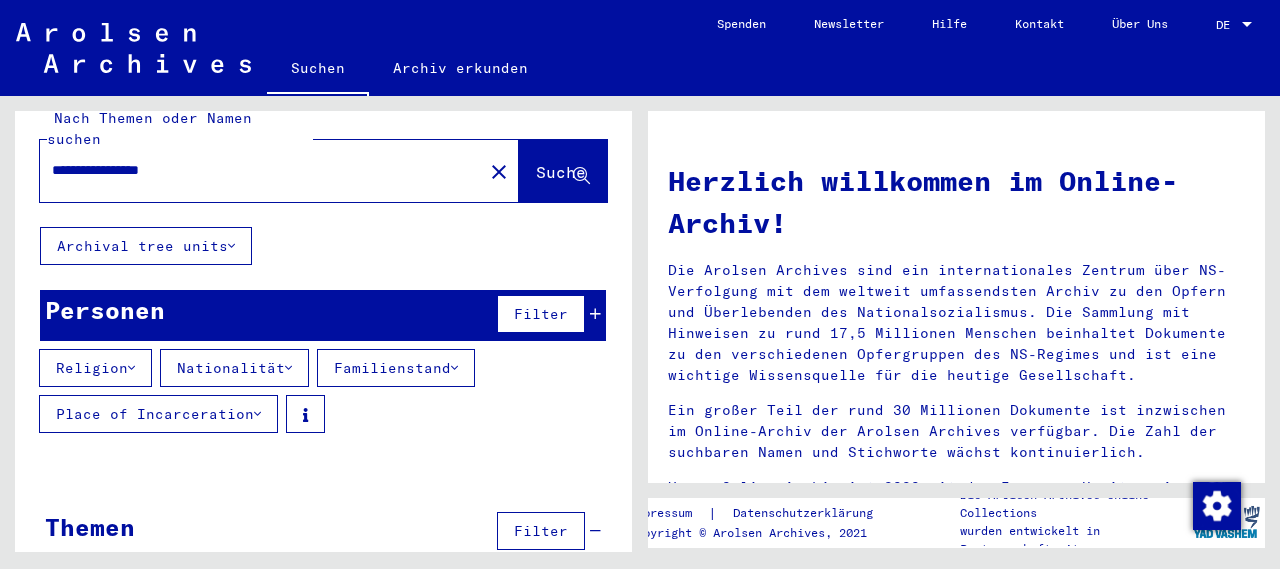 click on "**********" at bounding box center (255, 170) 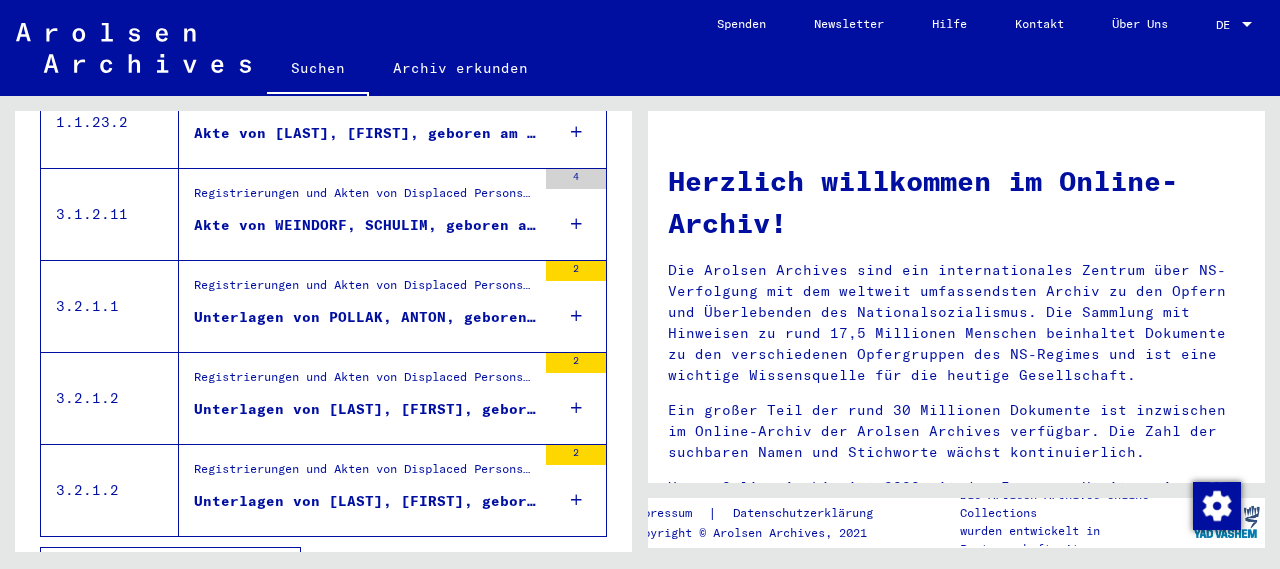 scroll, scrollTop: 560, scrollLeft: 0, axis: vertical 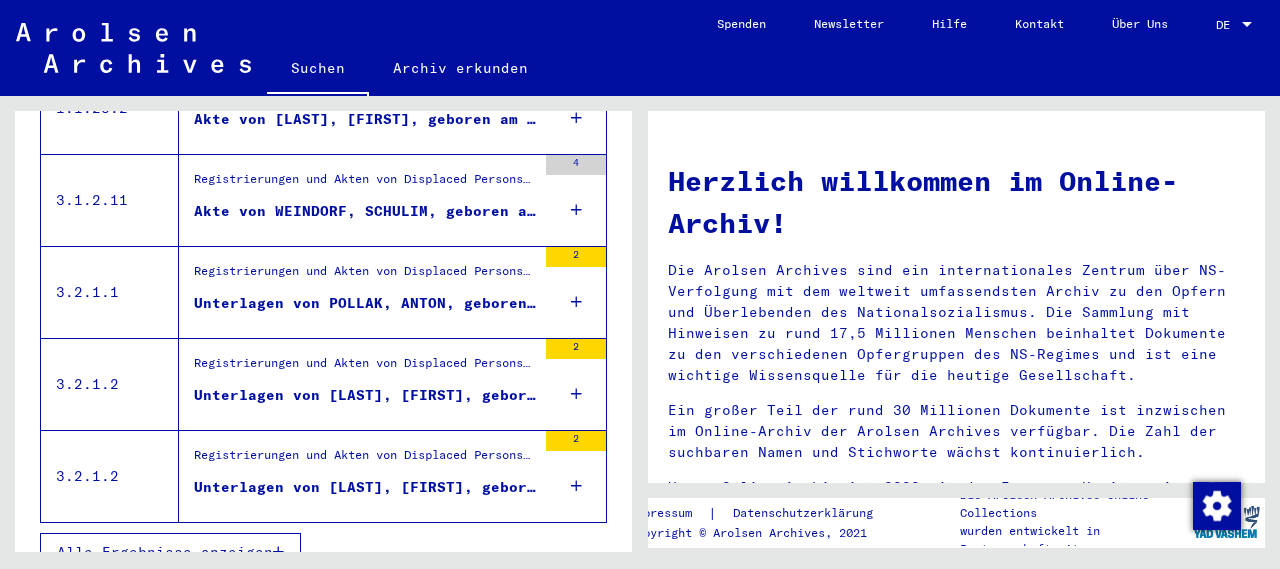 click on "Alle Ergebnisse anzeigen" at bounding box center [165, 552] 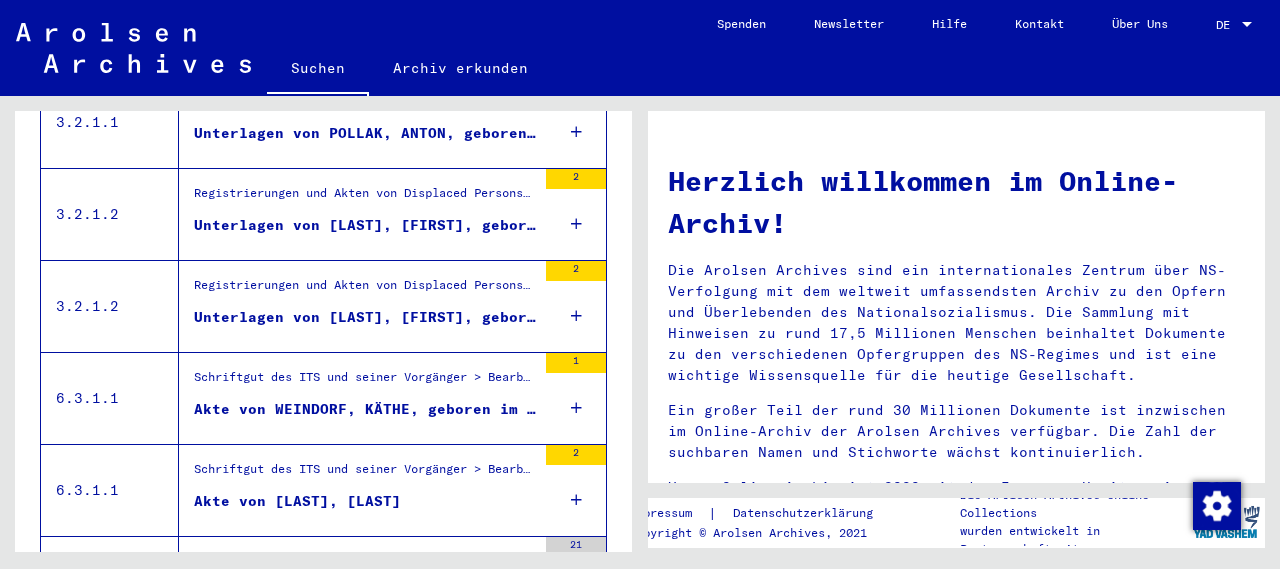 scroll, scrollTop: 734, scrollLeft: 0, axis: vertical 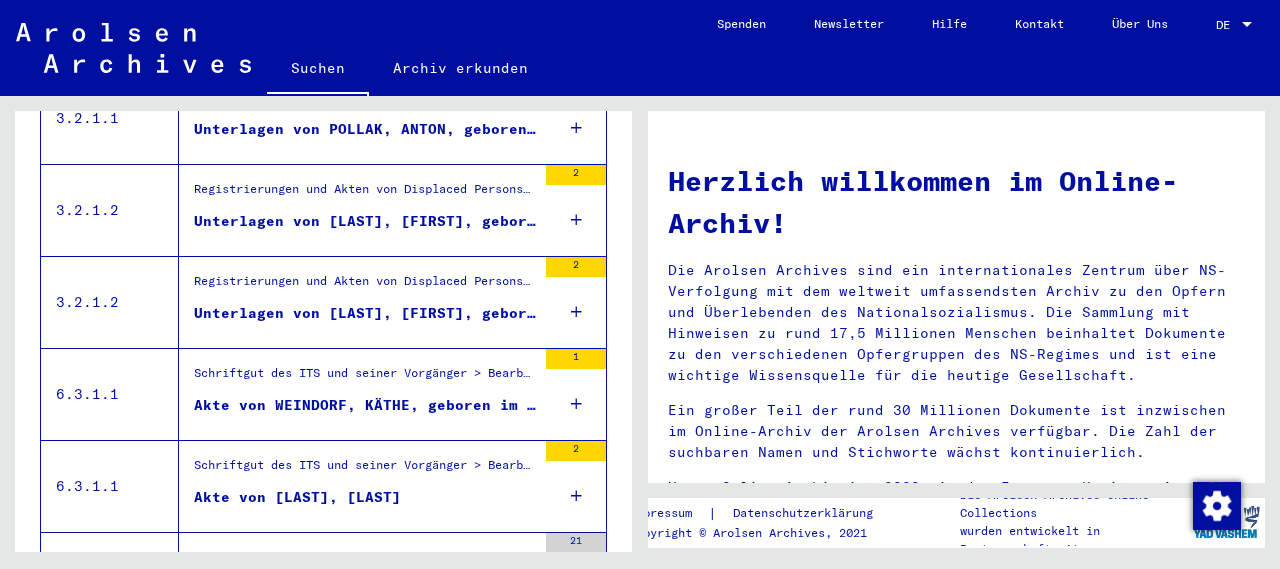 click on "Akte von WEINDORF, KÄTHE, geboren im Jahr [YEAR]" at bounding box center [365, 405] 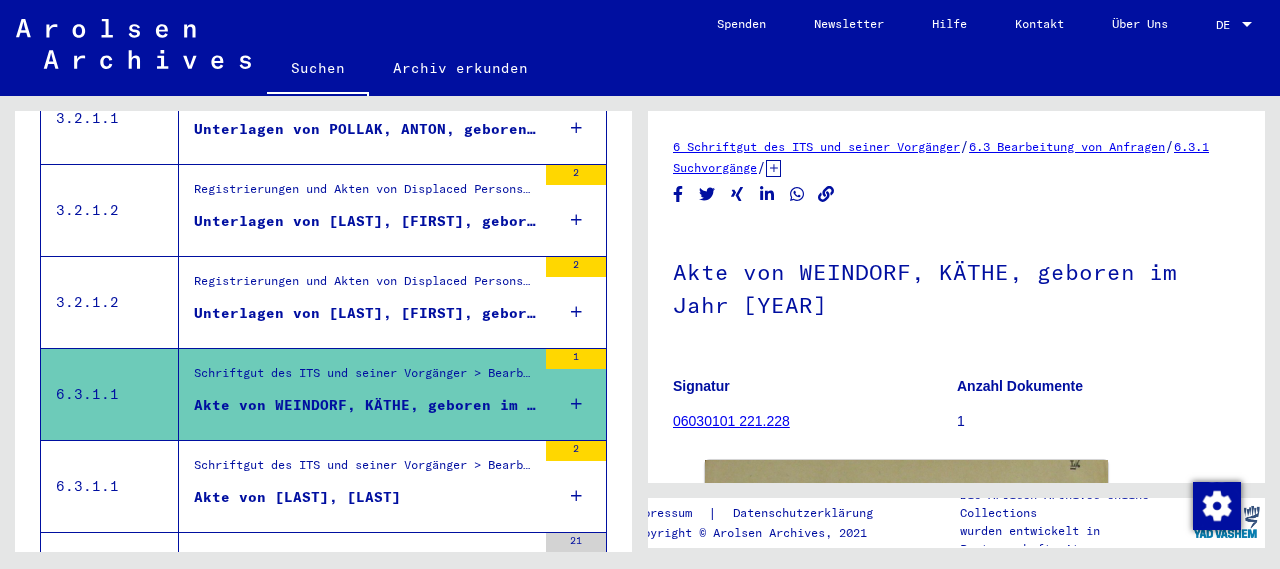 scroll, scrollTop: 0, scrollLeft: 0, axis: both 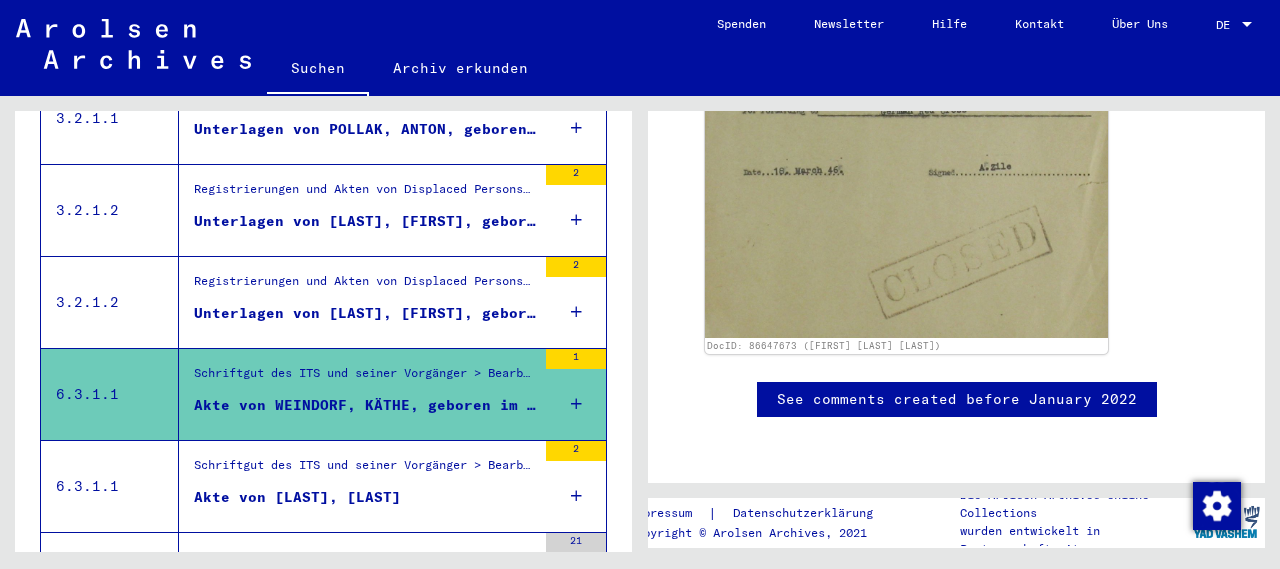 click on "Schriftgut des ITS und seiner Vorgänger > Bearbeitung von Anfragen > Suchvorgänge > Suchanfragen 1945 - 1946 > Akten mit Namen ab WEIDENGER" at bounding box center (365, 470) 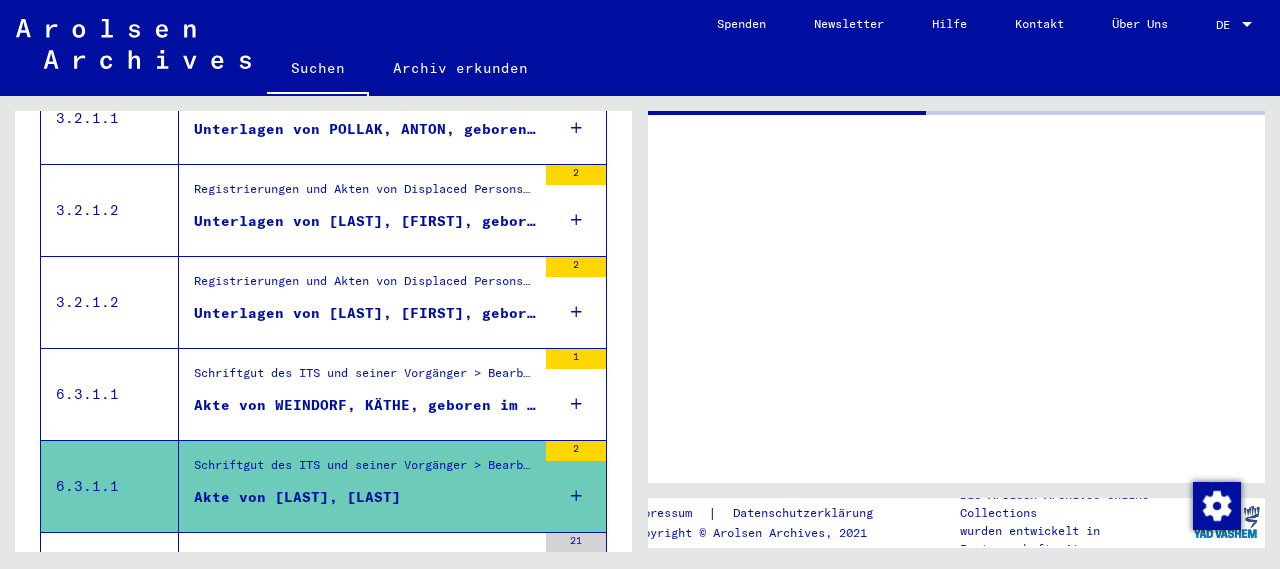 scroll, scrollTop: 0, scrollLeft: 0, axis: both 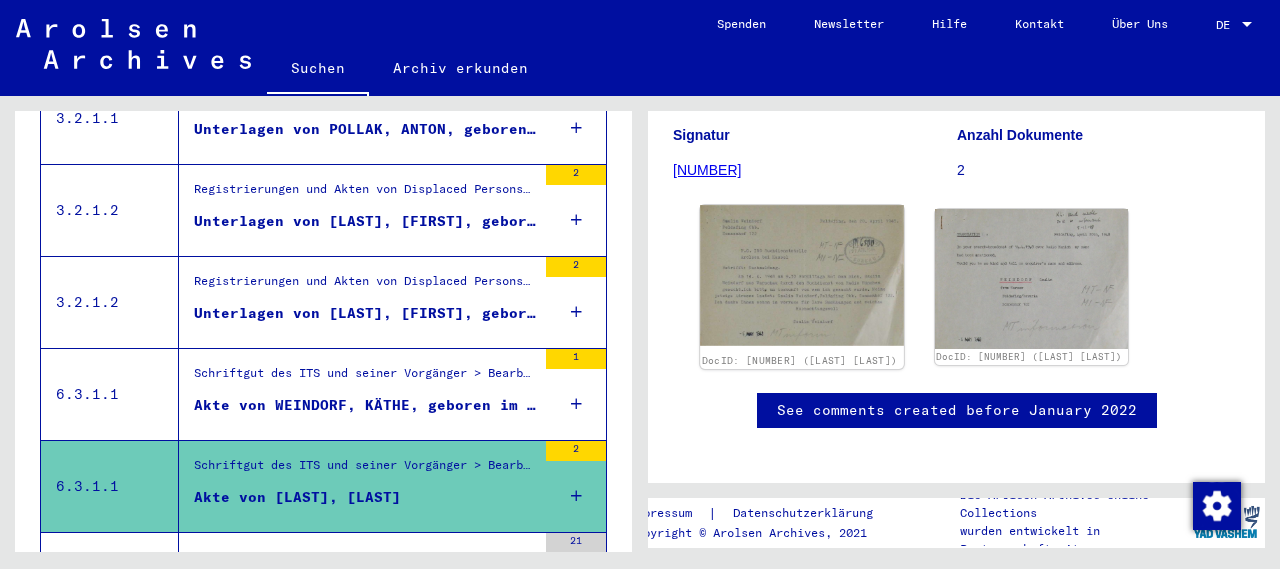 click 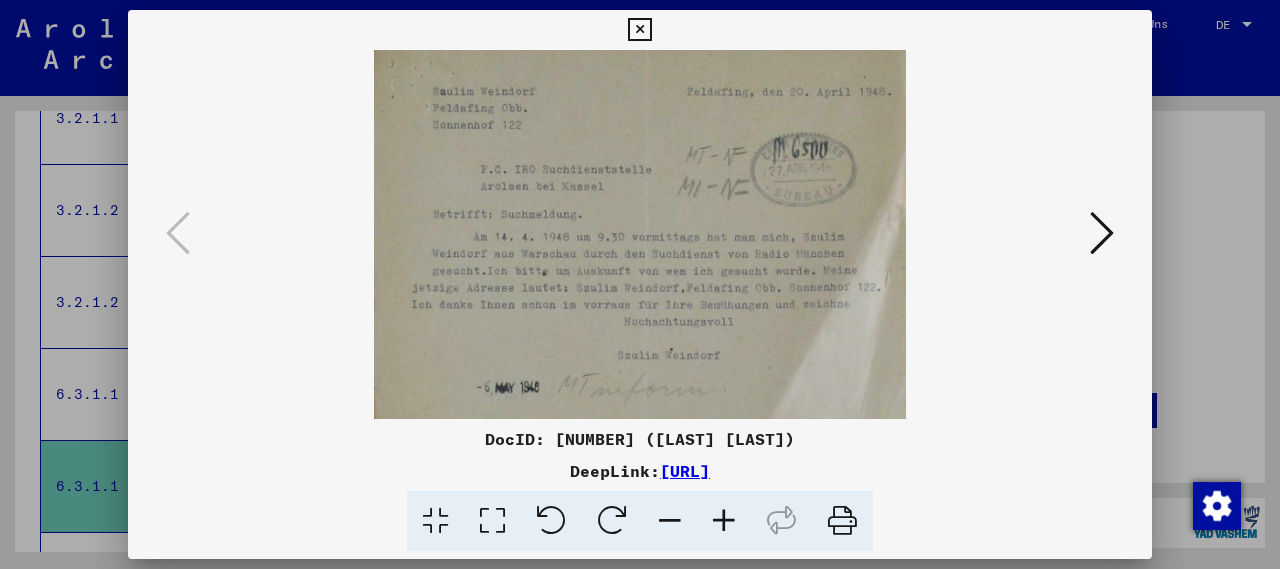 click at bounding box center [1102, 233] 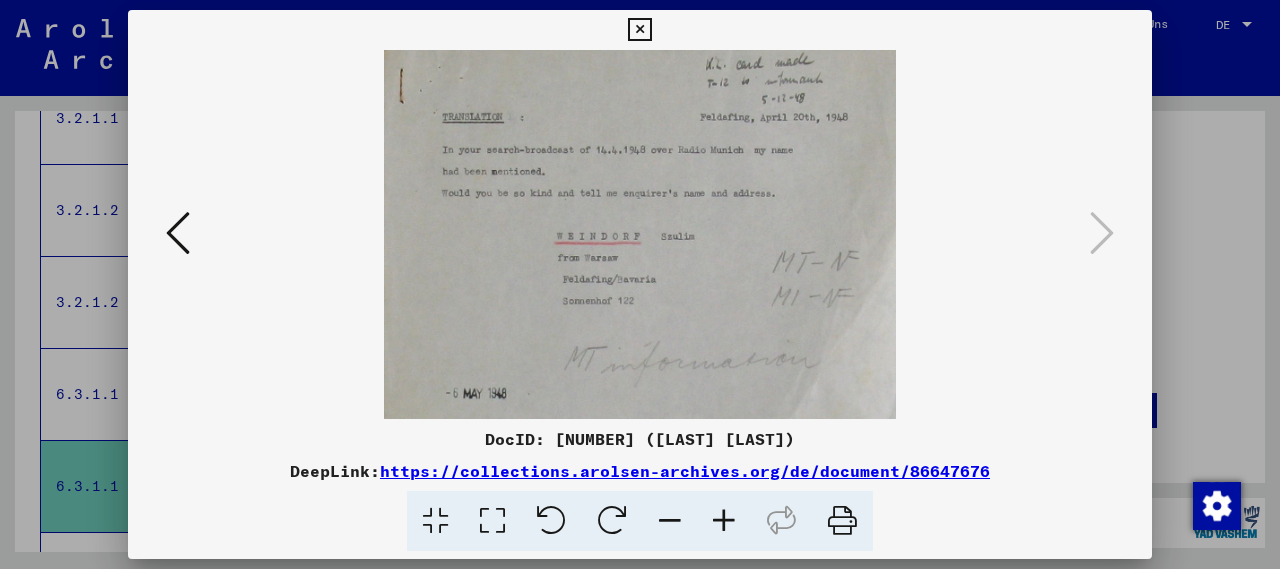click at bounding box center (639, 30) 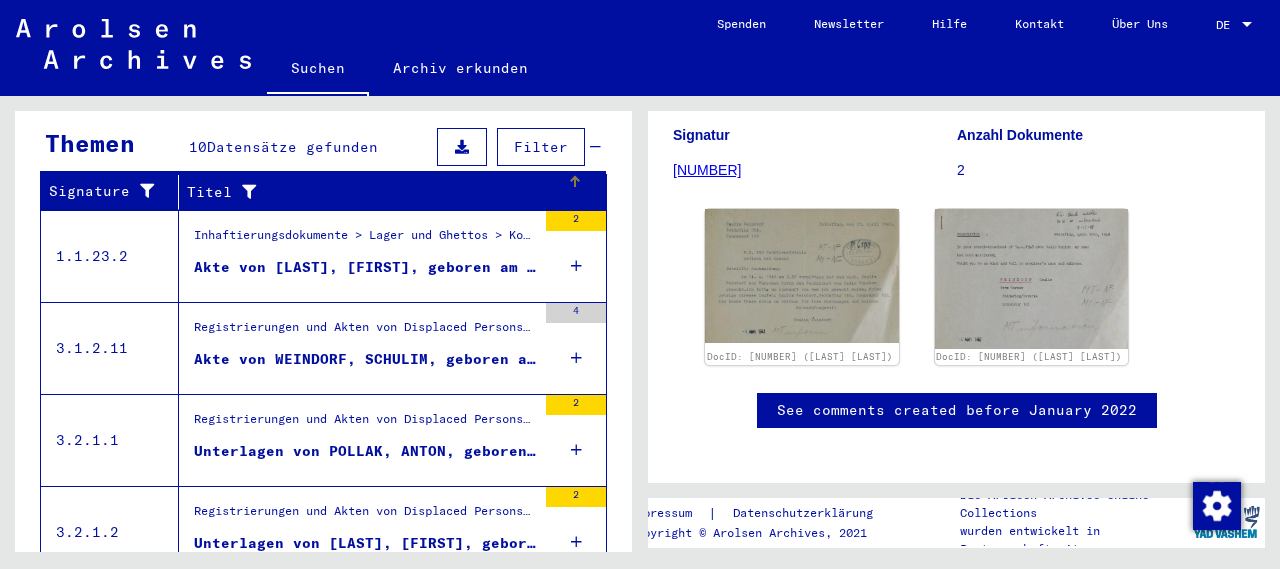 scroll, scrollTop: 462, scrollLeft: 0, axis: vertical 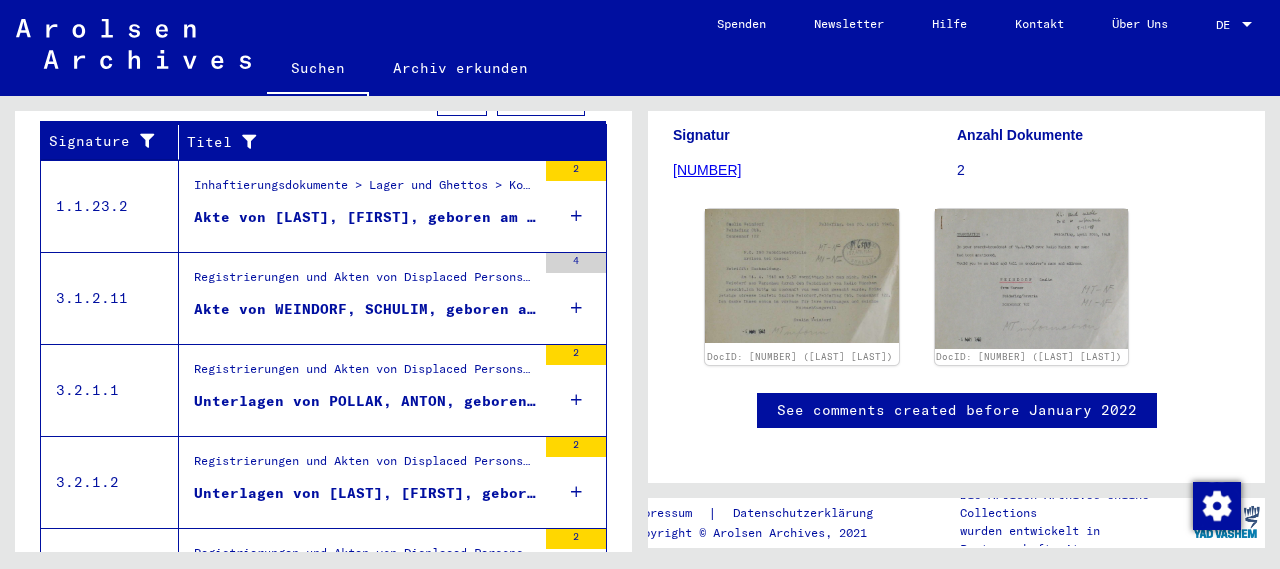 click on "Inhaftierungsdokumente > Lager und Ghettos > Konzentrationslager Lublin (Majdanek) > Individuelle Unterlagen Lublin > Häftlingspersonalunterlagen, KL Lublin (Majdanek) > Akten mit Namen ab TOCZIDLOWSKY" at bounding box center [365, 190] 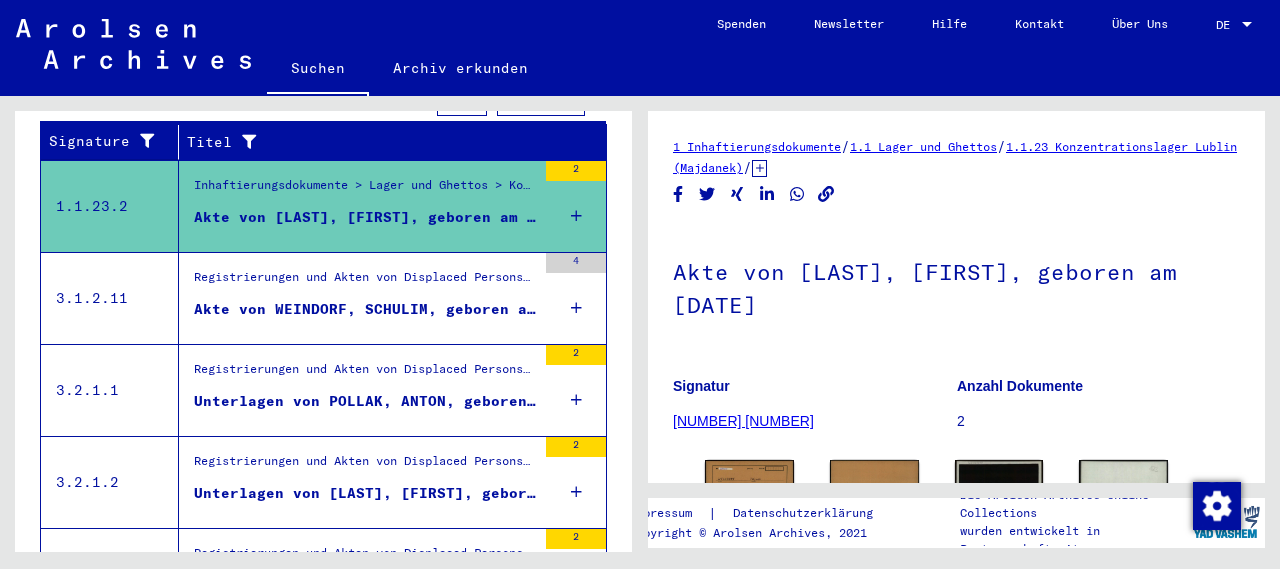 scroll, scrollTop: 0, scrollLeft: 0, axis: both 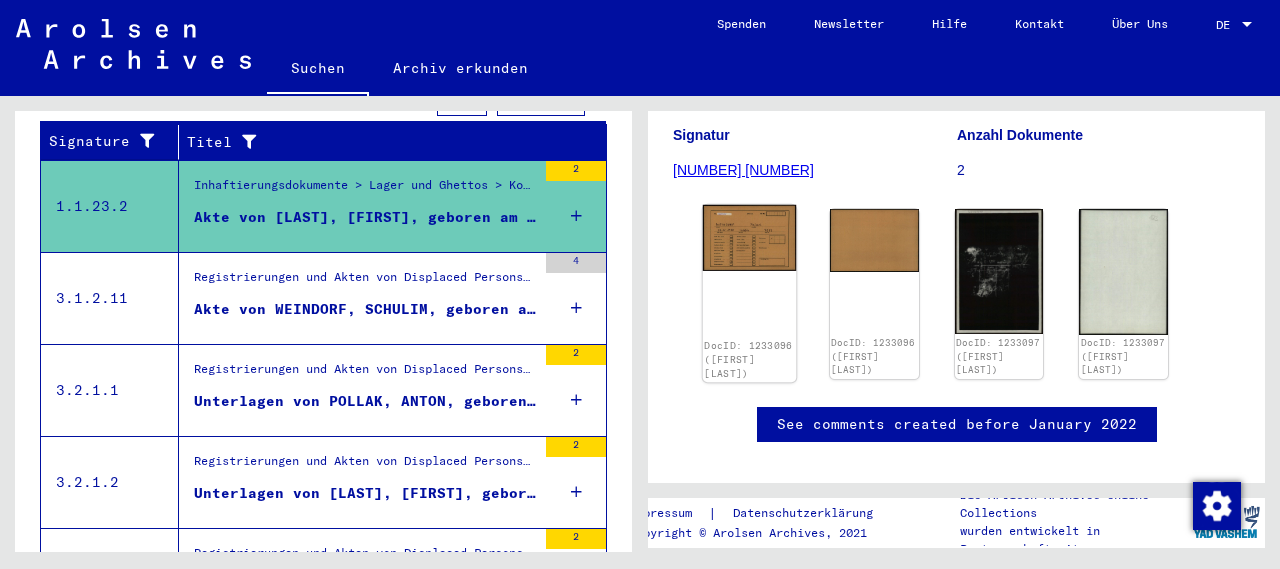 click 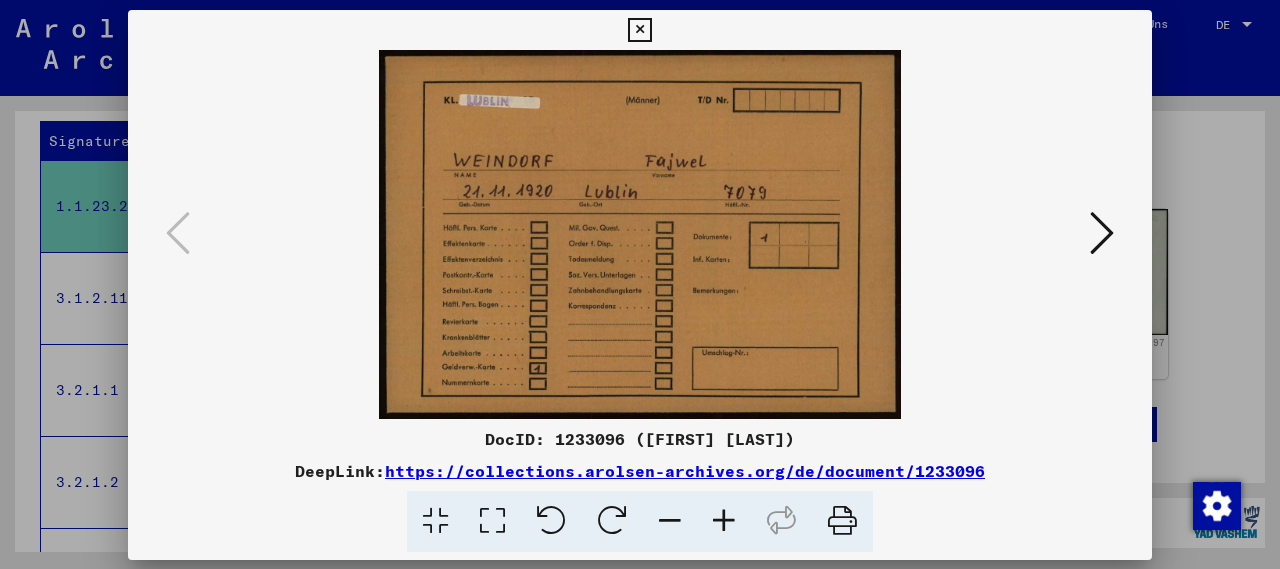 click at bounding box center (640, 234) 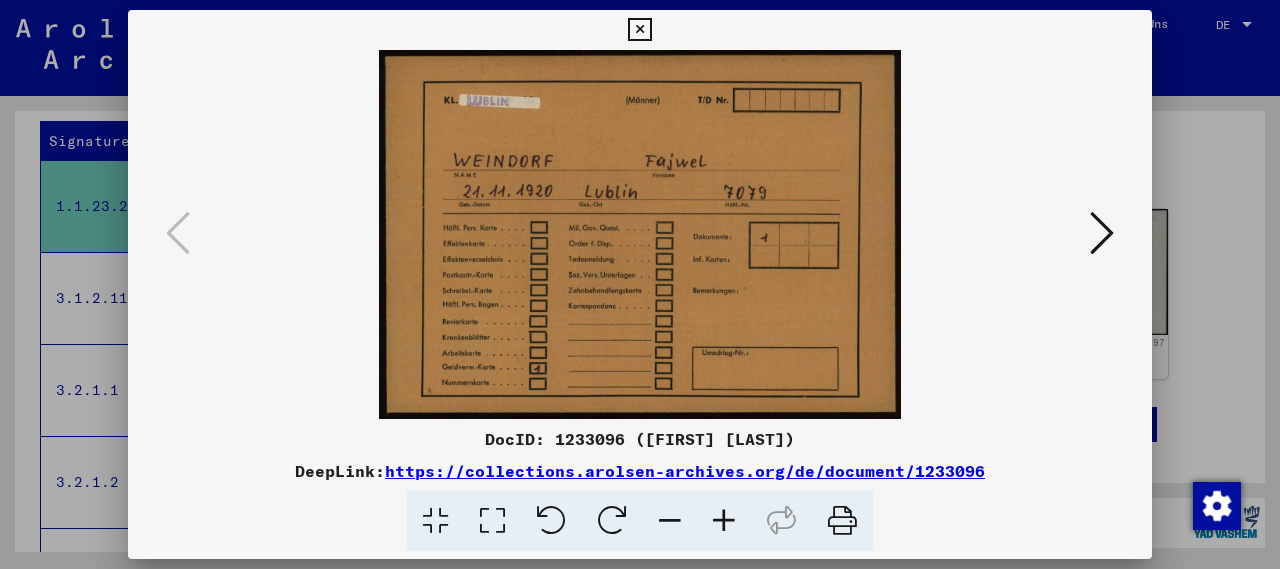 click at bounding box center (1102, 233) 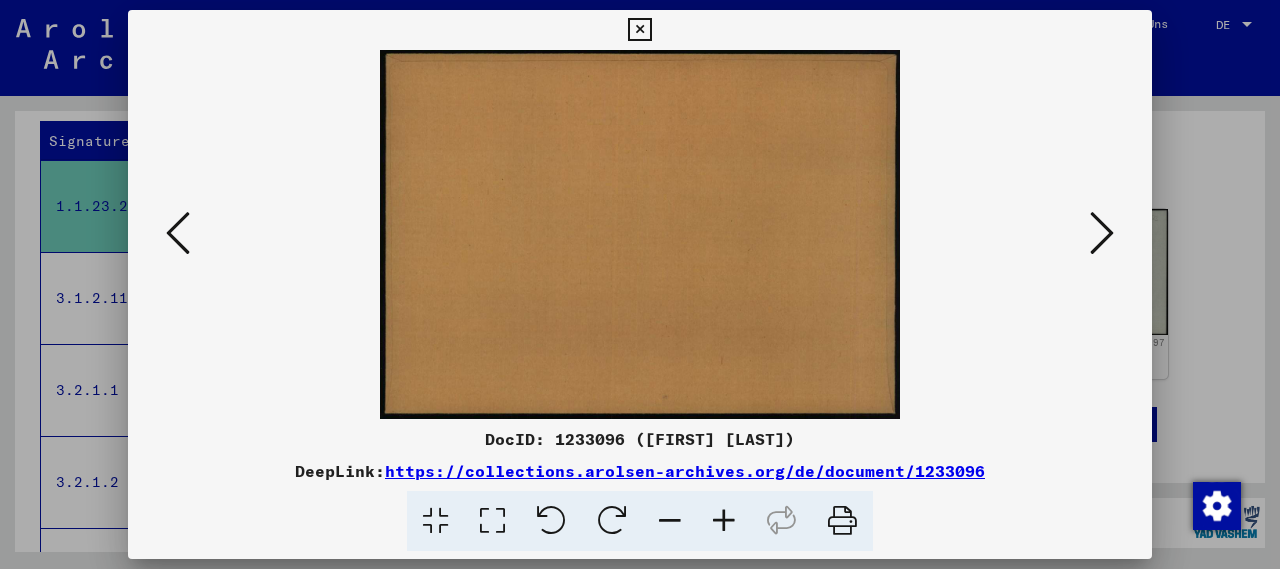 click at bounding box center (1102, 233) 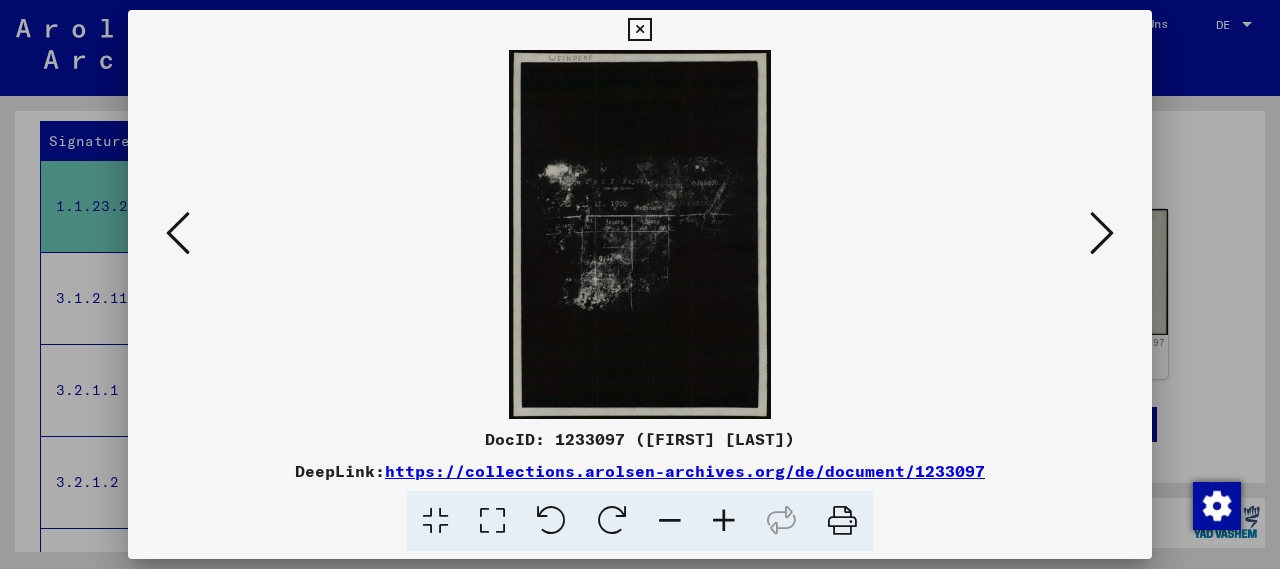 click at bounding box center (1102, 233) 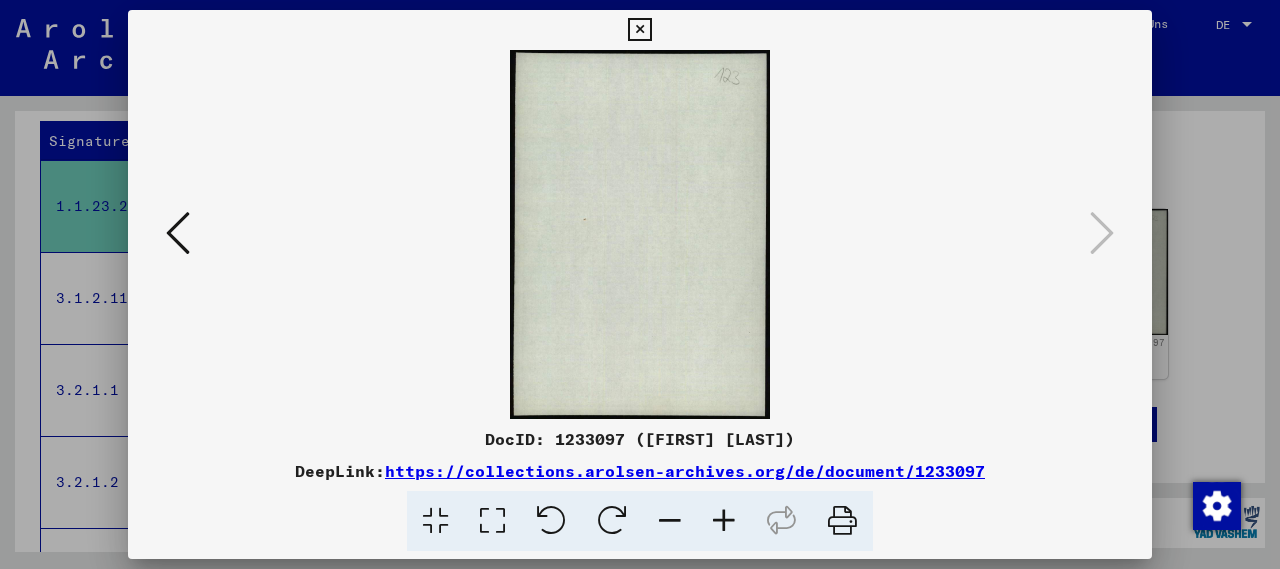 click at bounding box center (639, 30) 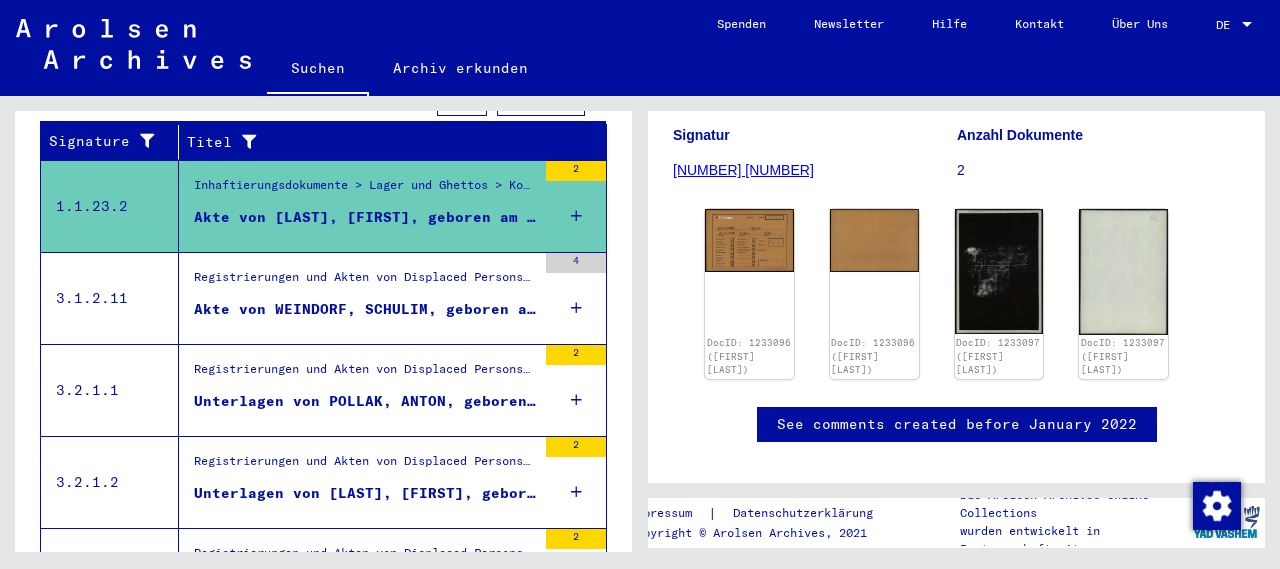 click on "Akte von WEINDORF, SCHULIM, geboren am [DATE]" at bounding box center (365, 309) 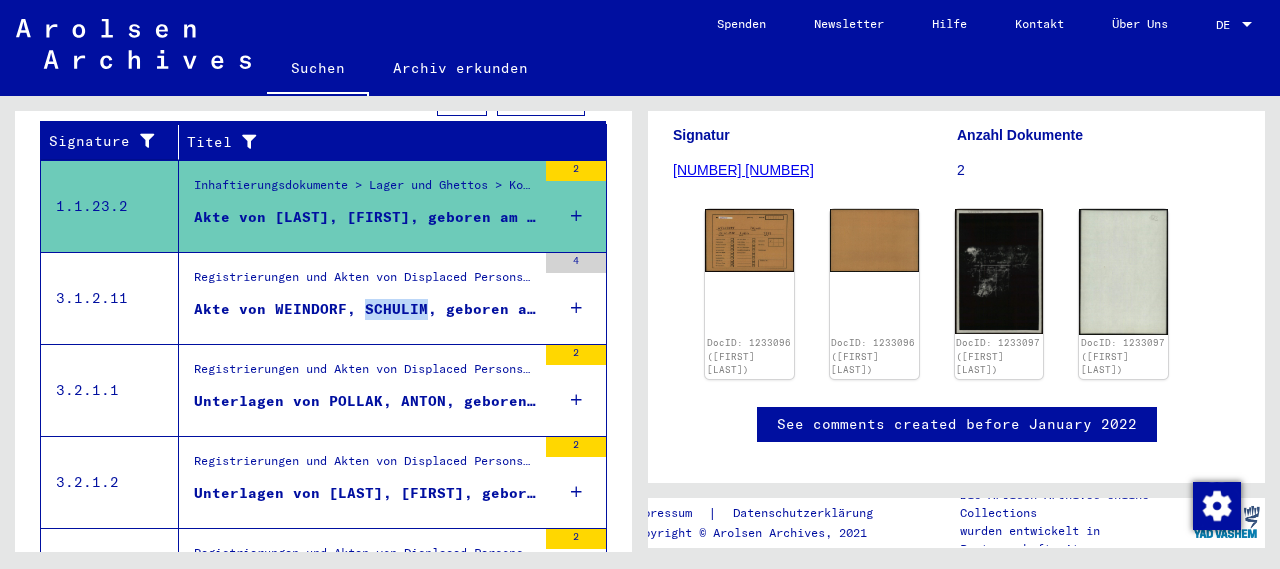 scroll, scrollTop: 0, scrollLeft: 0, axis: both 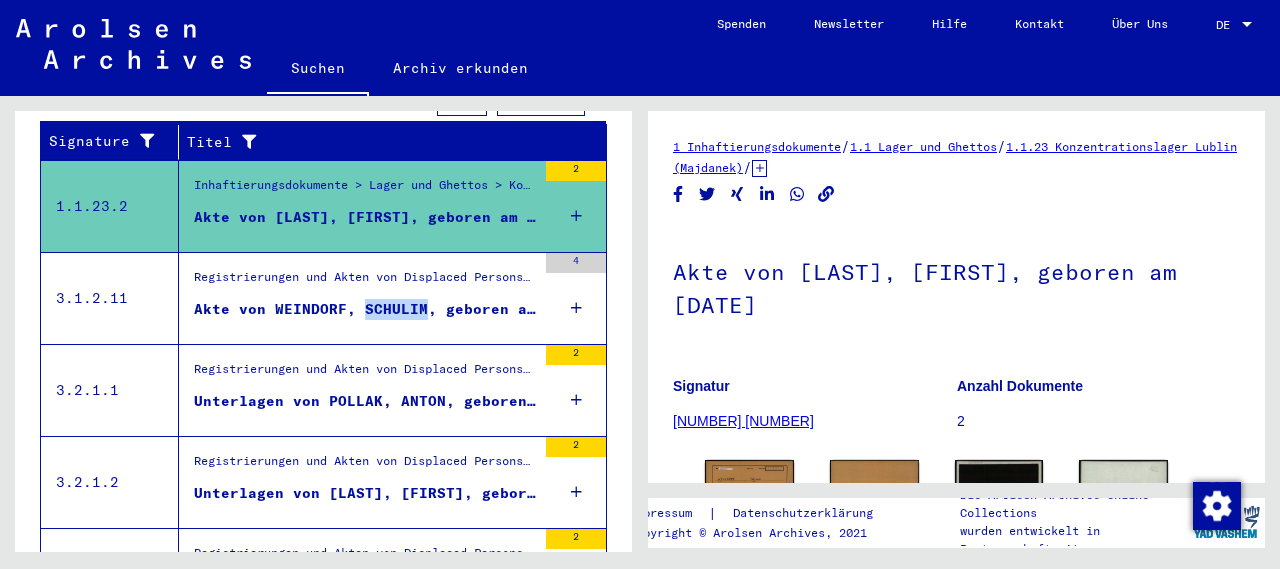 click on "Akte von WEINDORF, SCHULIM, geboren am [DATE]" at bounding box center [365, 309] 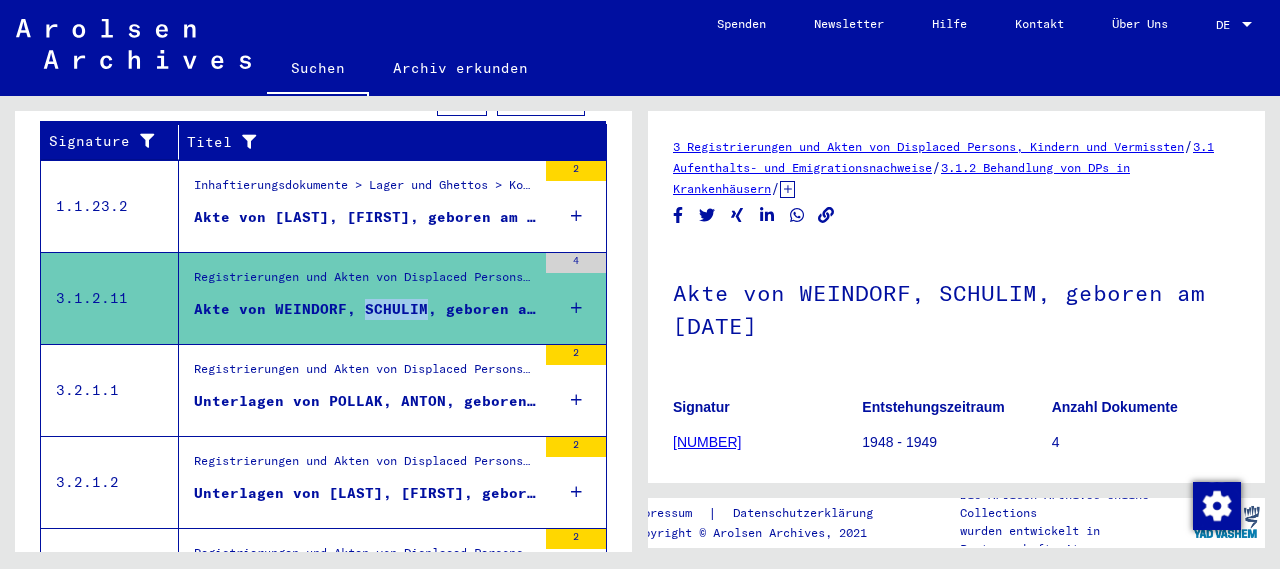 scroll, scrollTop: 0, scrollLeft: 0, axis: both 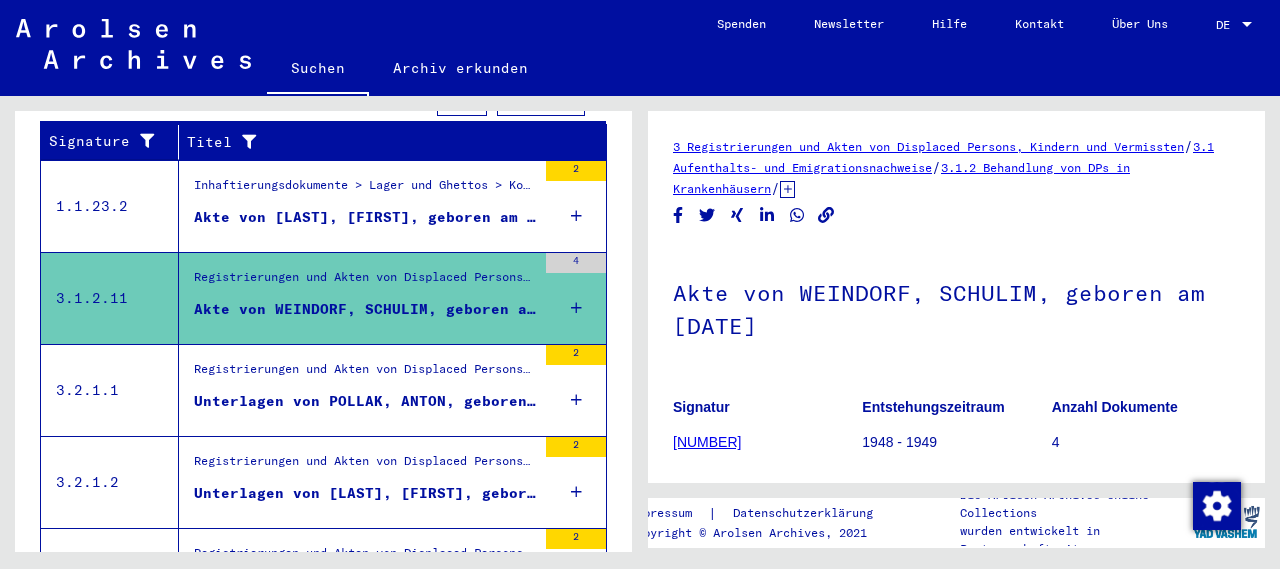 click on "Unterlagen von POLLAK, ANTON, geboren am [DATE], geboren in [CITY] und von weiteren Personen" at bounding box center [365, 401] 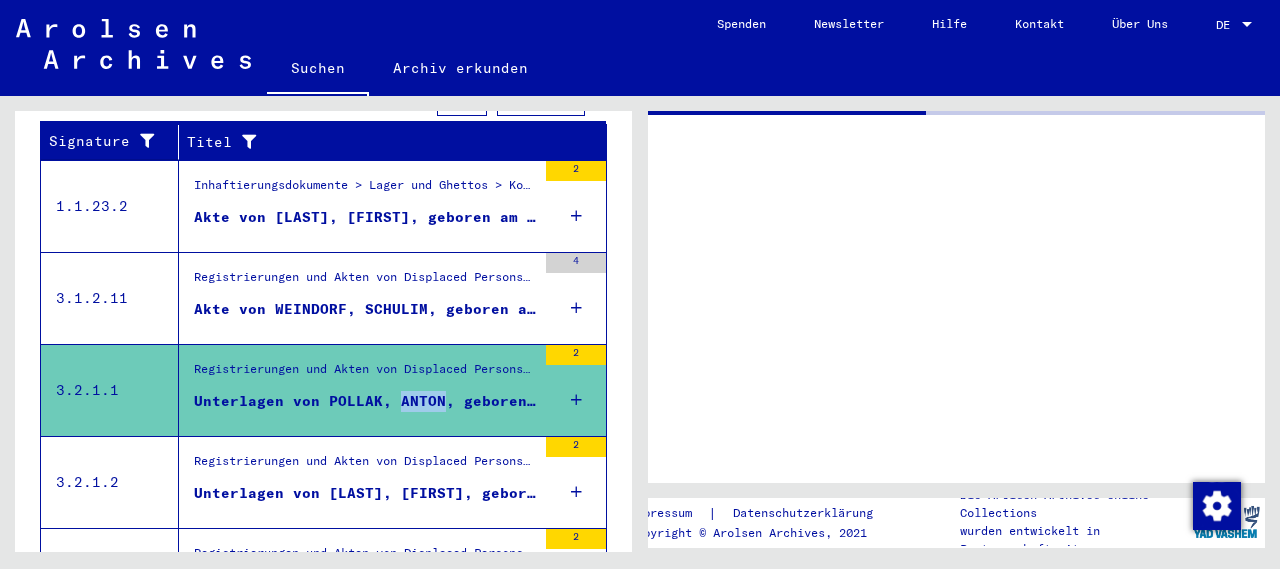 click on "Unterlagen von POLLAK, ANTON, geboren am [DATE], geboren in [CITY] und von weiteren Personen" at bounding box center (365, 401) 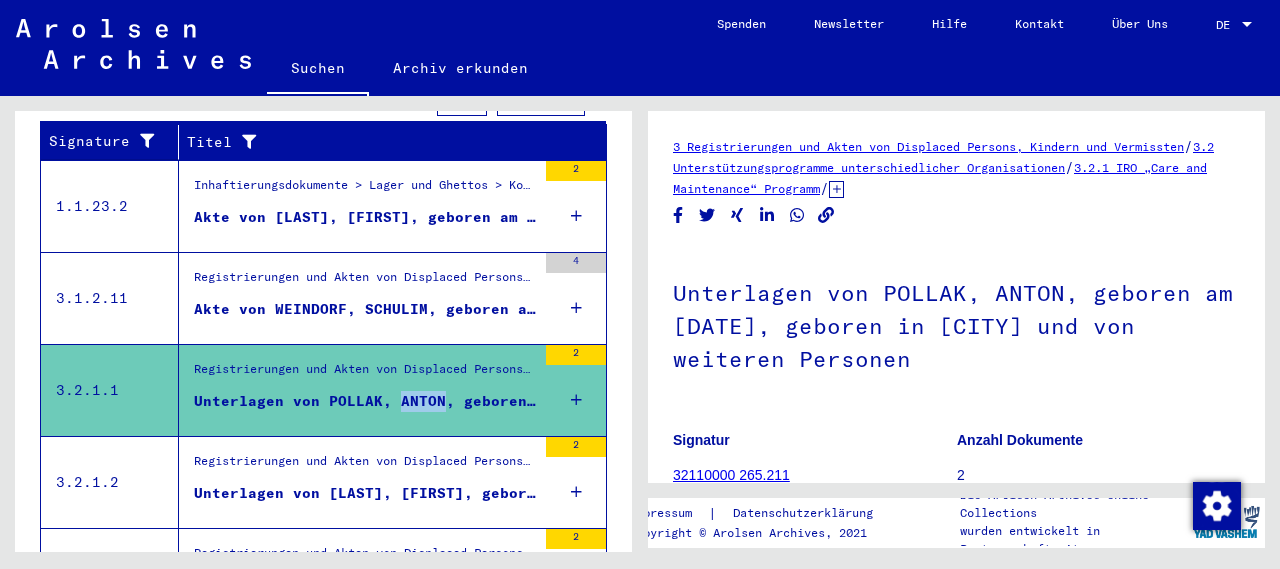 scroll, scrollTop: 0, scrollLeft: 0, axis: both 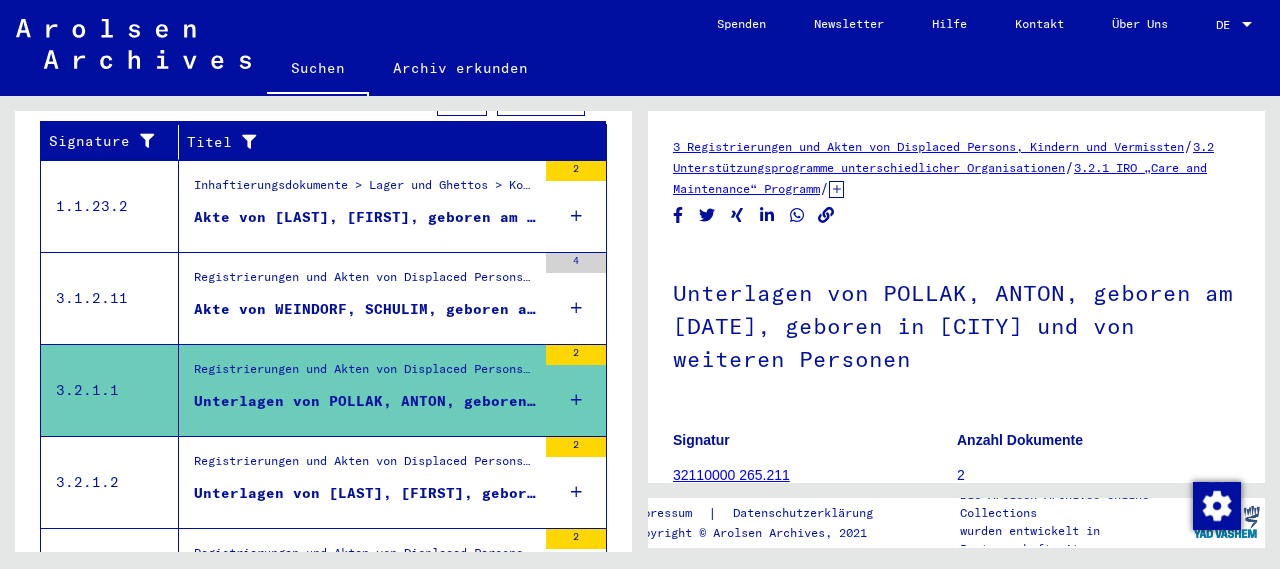 click on "Registrierungen und Akten von Displaced Persons, Kindern und Vermissten > Unterstützungsprogramme unterschiedlicher Organisationen > IRO „Care and Maintenance“ Programm > CM/1 Akten aus Italien, A-Z > CM/1 Akten A -Z > Akten mit Namen ab WEBER" at bounding box center [365, 467] 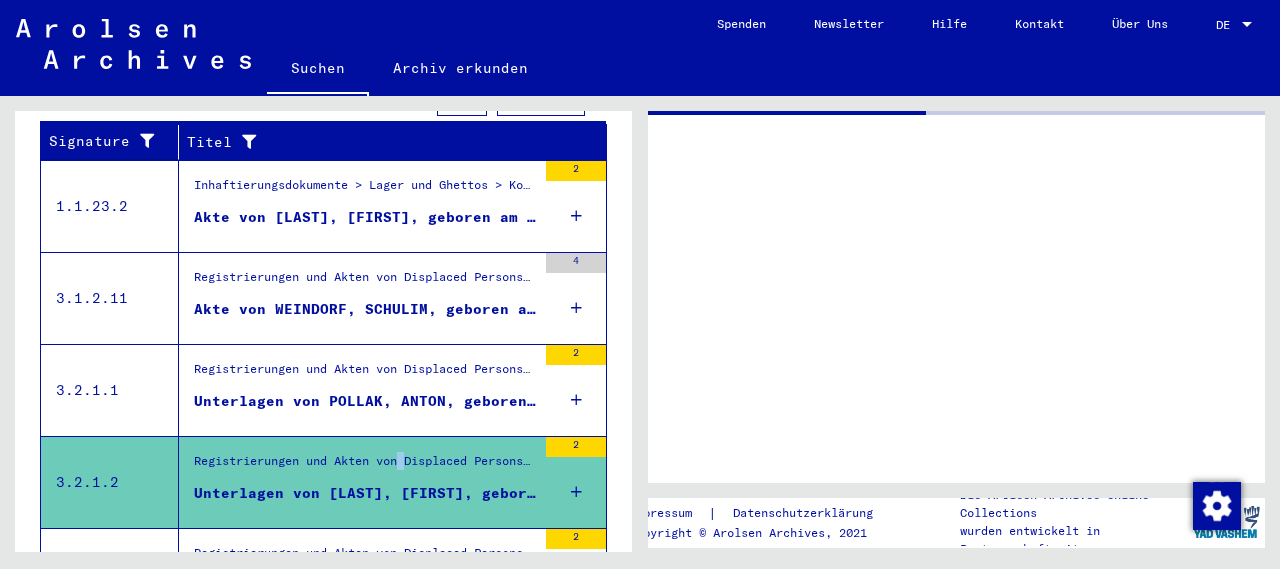 click on "Registrierungen und Akten von Displaced Persons, Kindern und Vermissten > Unterstützungsprogramme unterschiedlicher Organisationen > IRO „Care and Maintenance“ Programm > CM/1 Akten aus Italien, A-Z > CM/1 Akten A -Z > Akten mit Namen ab WEBER" at bounding box center (365, 467) 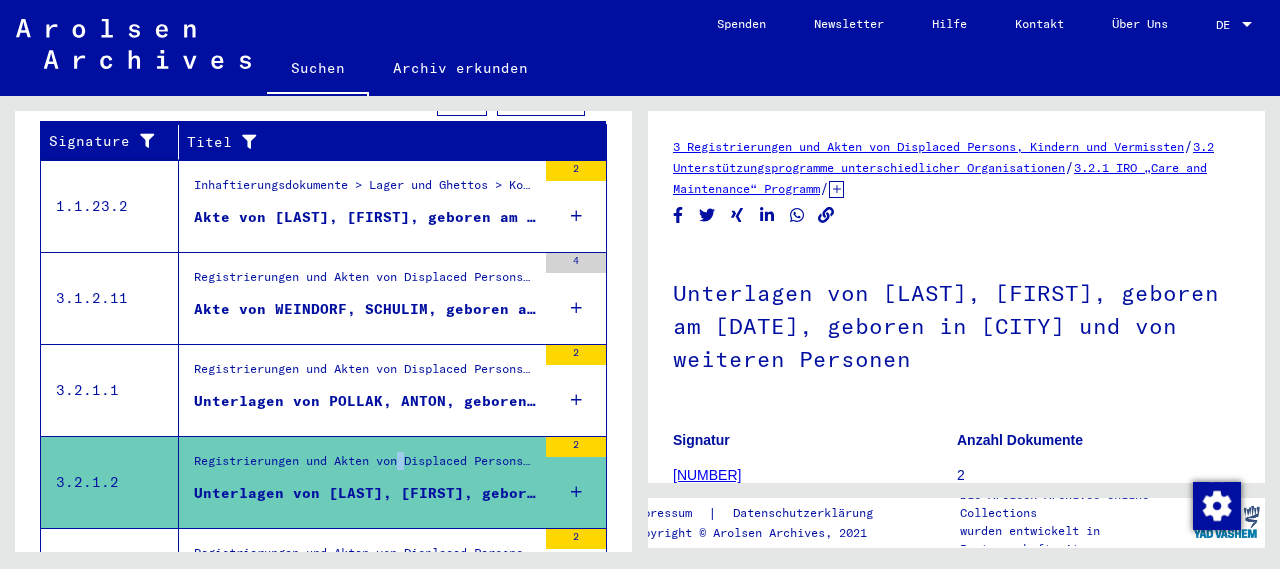 scroll, scrollTop: 0, scrollLeft: 0, axis: both 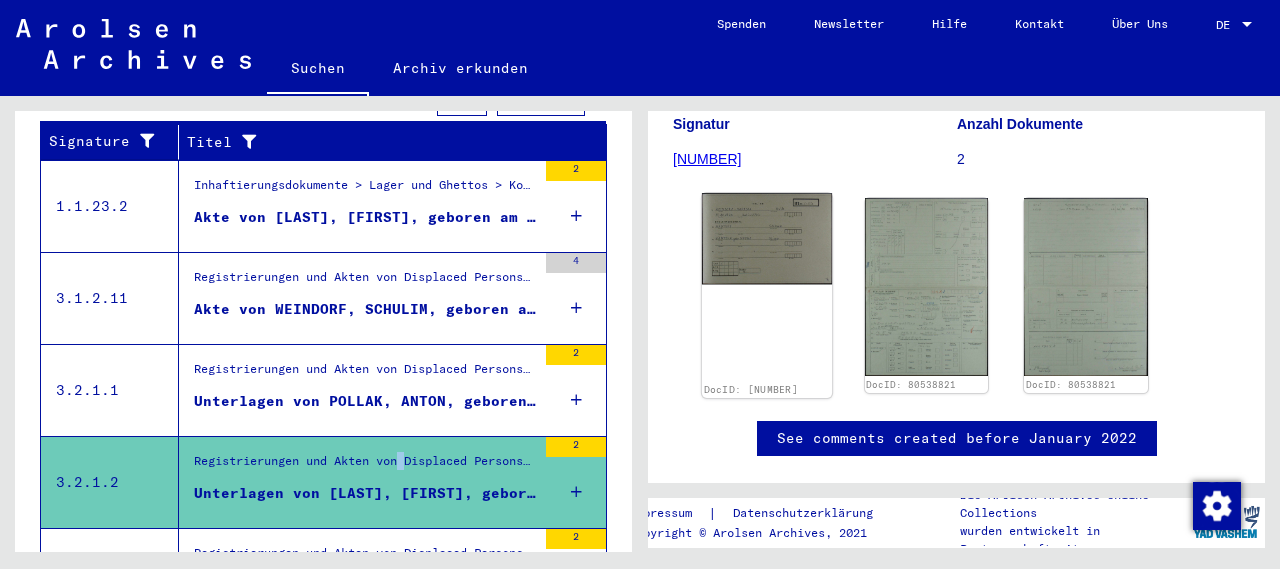 click 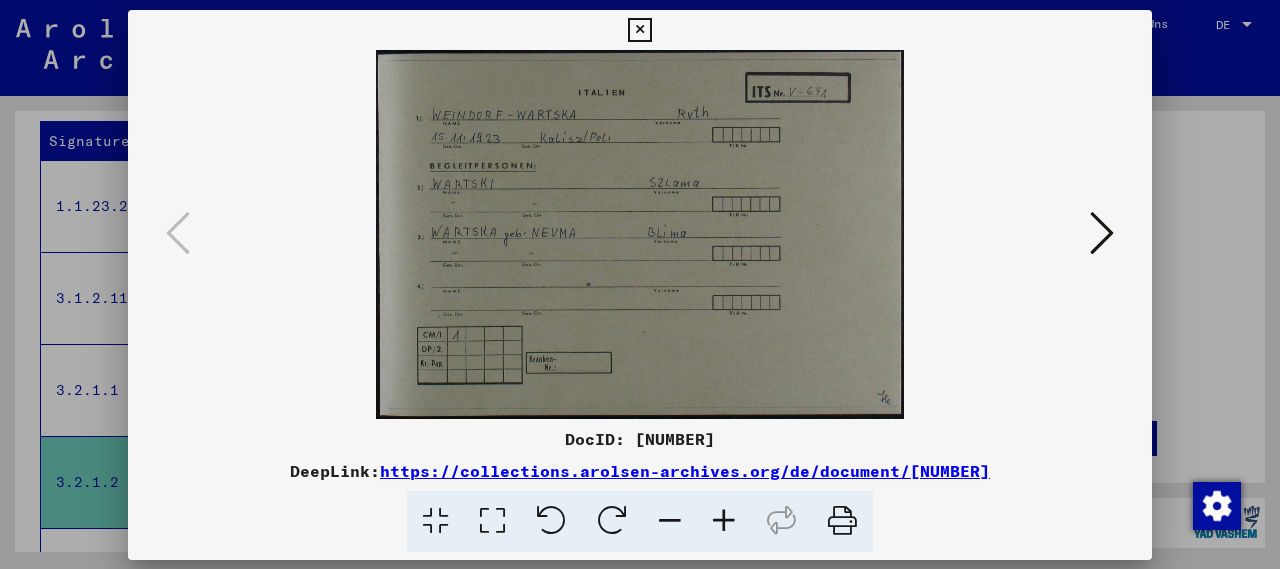 click at bounding box center (640, 234) 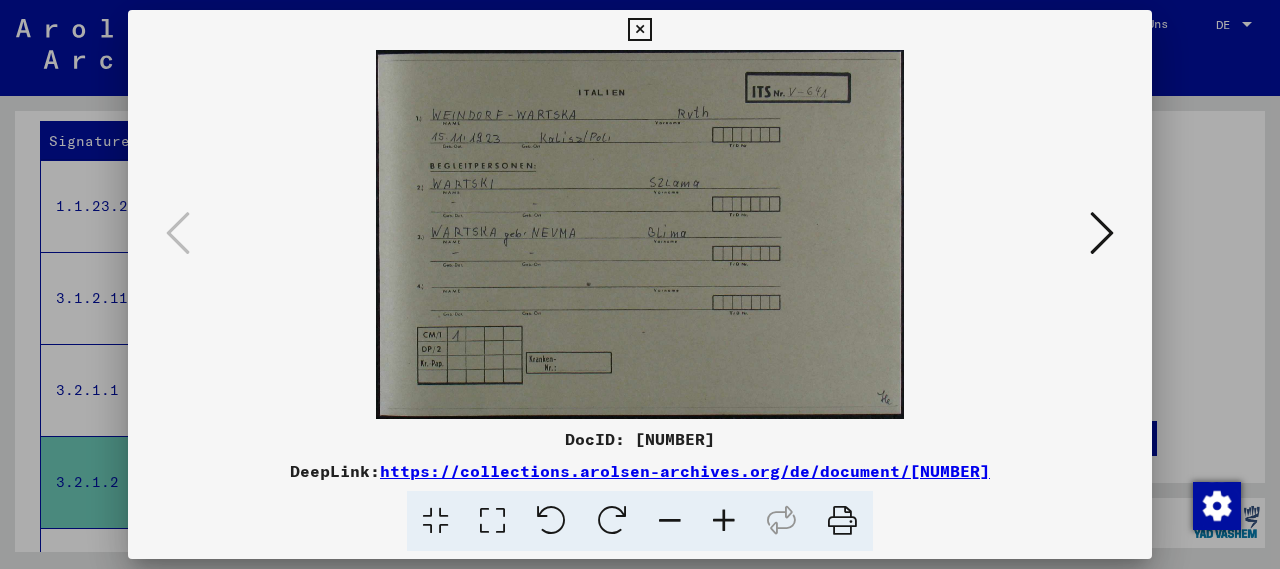 click at bounding box center [1102, 233] 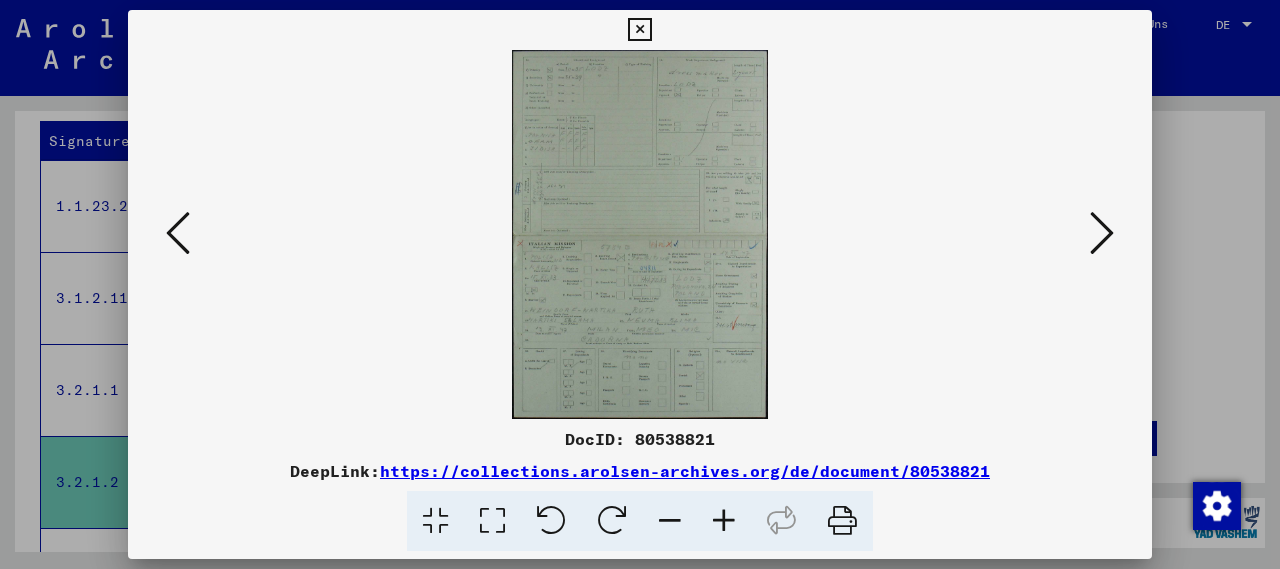 click at bounding box center (1102, 233) 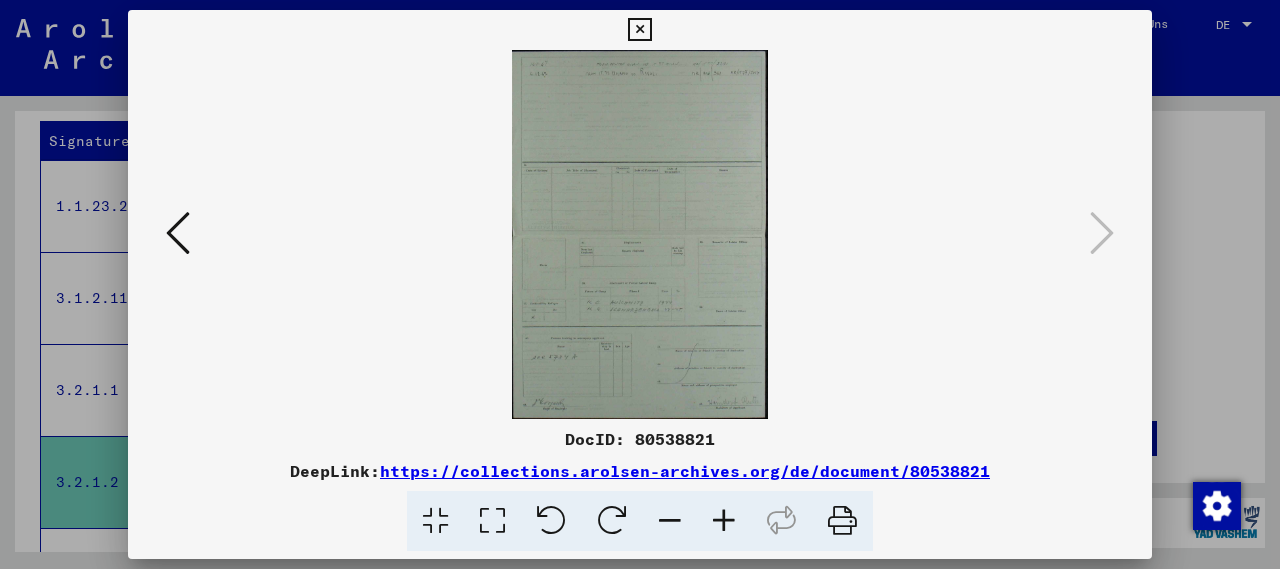 click at bounding box center (639, 30) 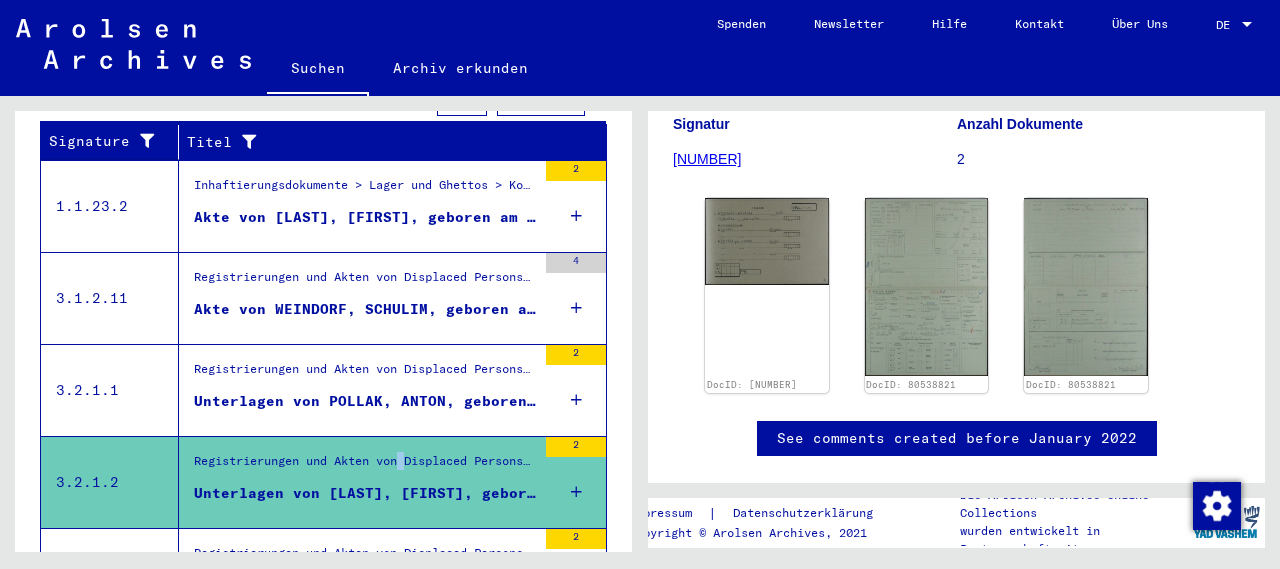 scroll, scrollTop: 0, scrollLeft: 0, axis: both 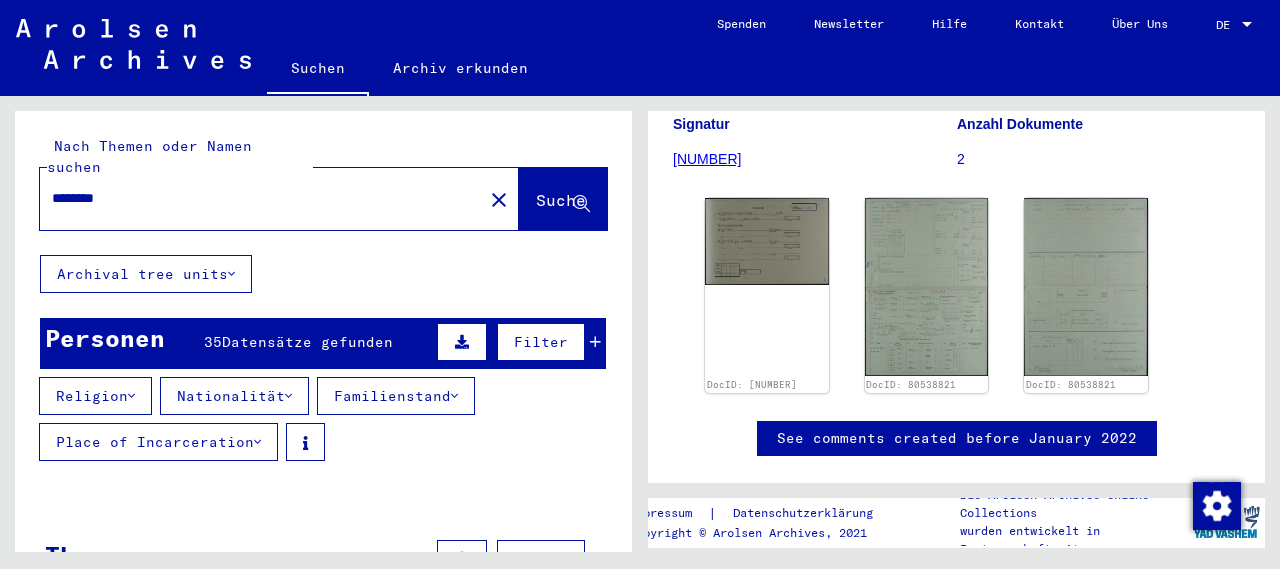 click on "********" at bounding box center [261, 198] 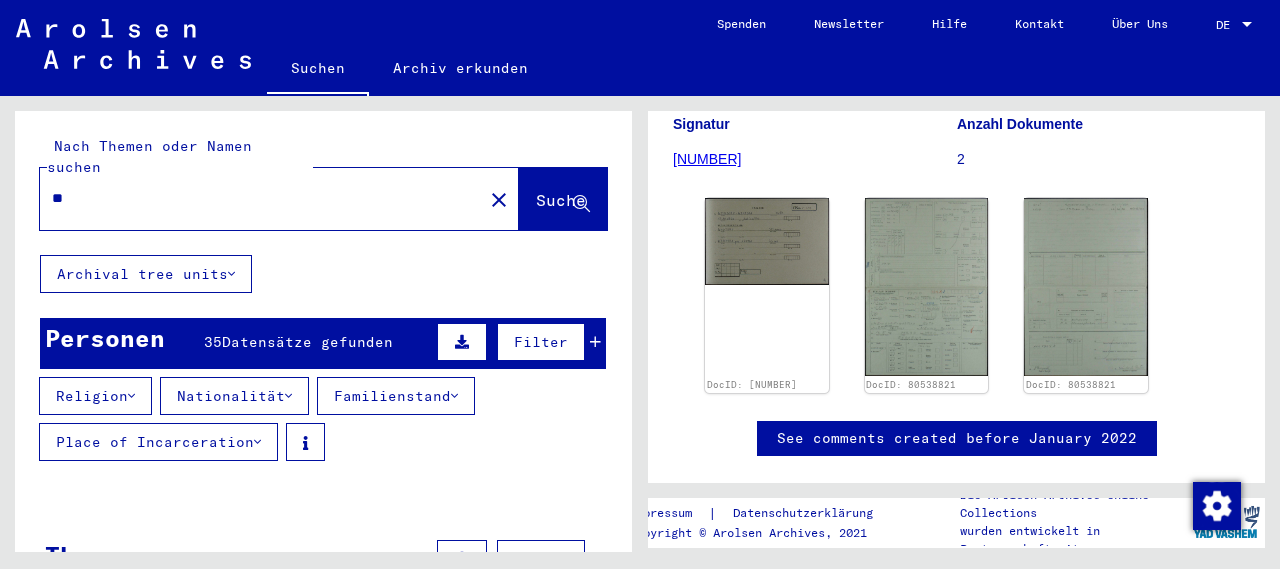 type on "*" 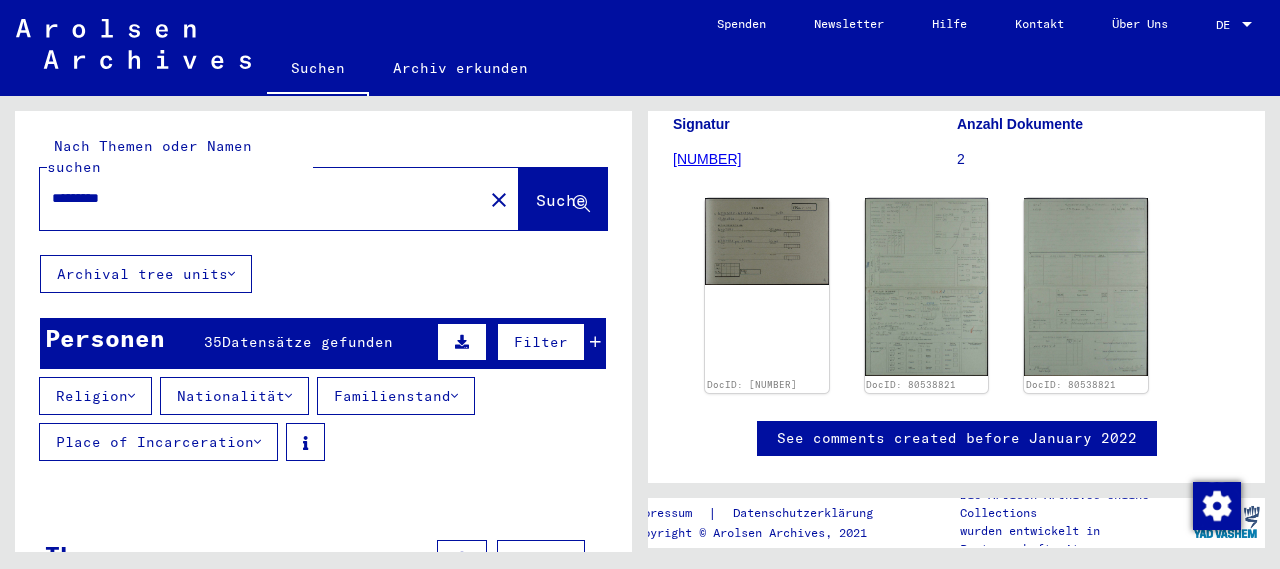 type on "*********" 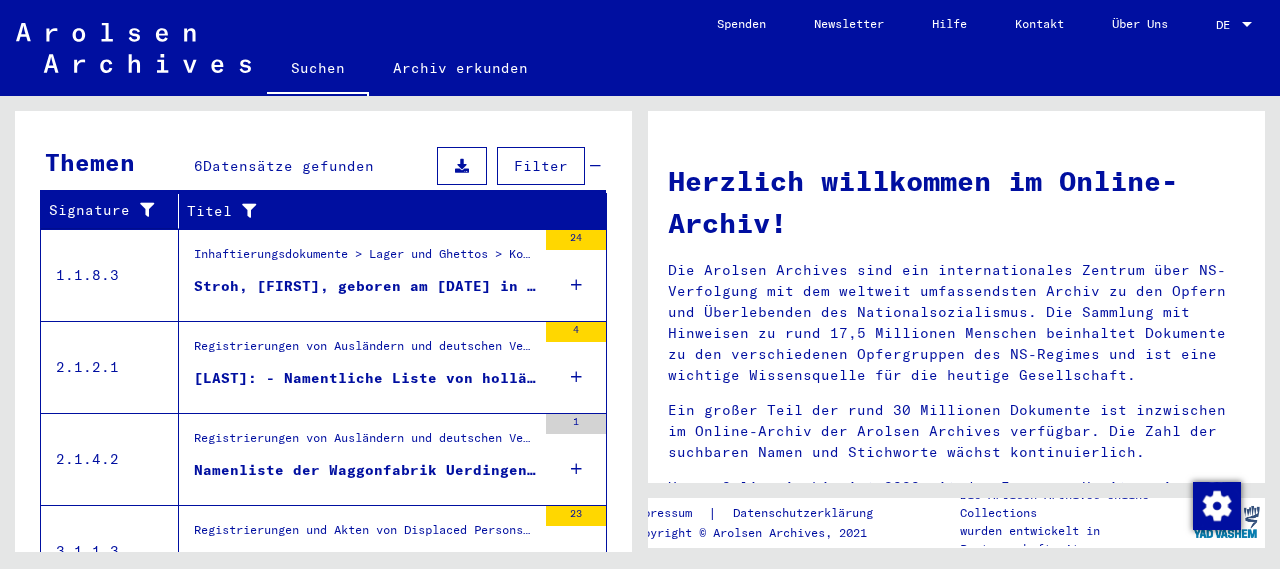 scroll, scrollTop: 394, scrollLeft: 0, axis: vertical 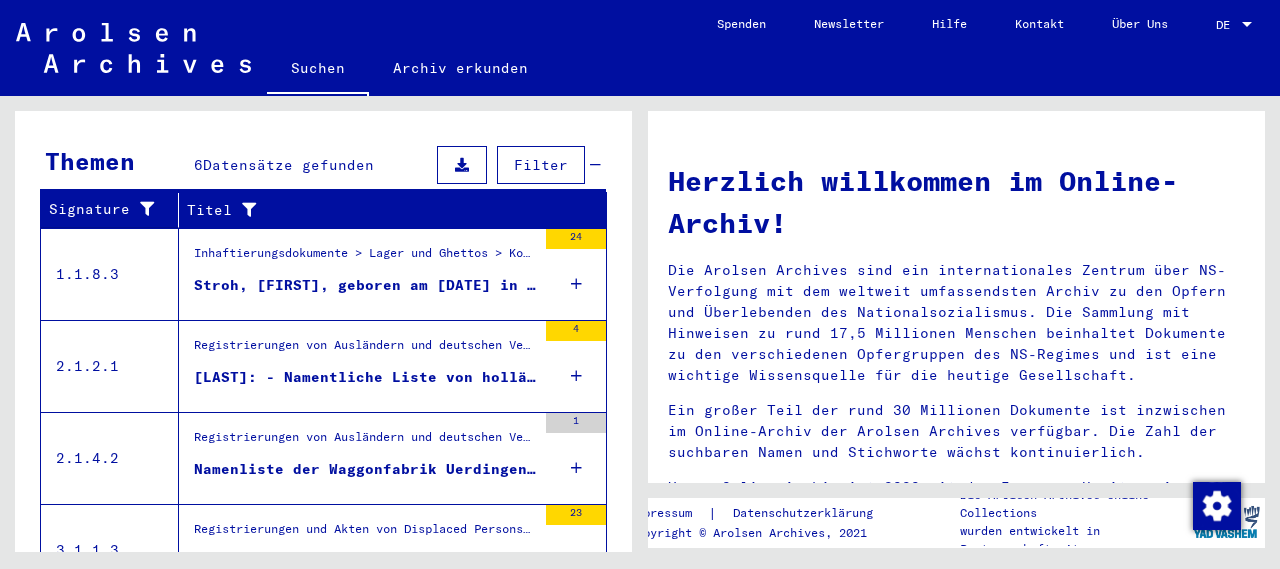 click on "[LAST]: - Namentliche Liste von holländischen Staatsangehörigen, welche im St. Josefs-Hospital [CITY] behandelt wurden [YEAR]-[YEAR] (Nachkriegsaufstellung)" at bounding box center (365, 377) 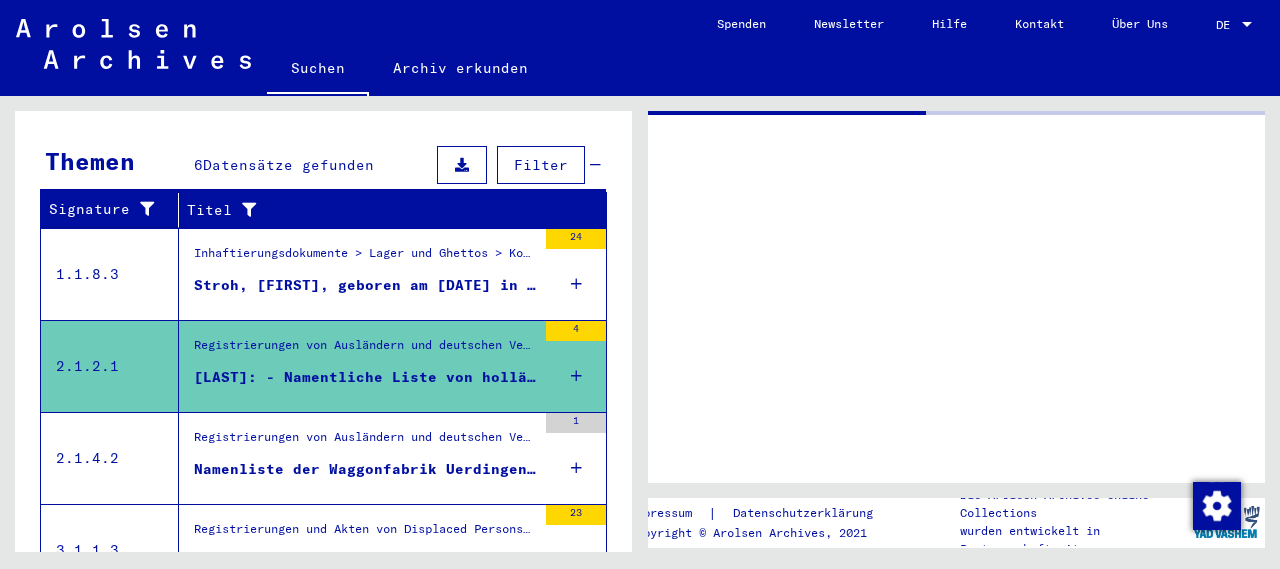 scroll, scrollTop: 394, scrollLeft: 0, axis: vertical 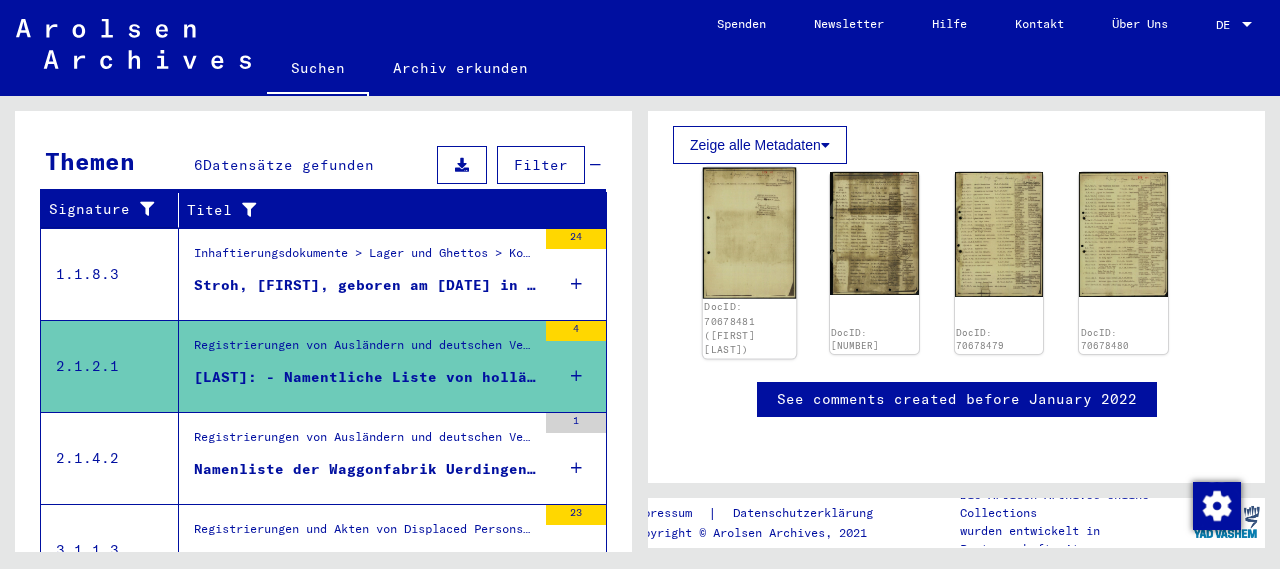 click 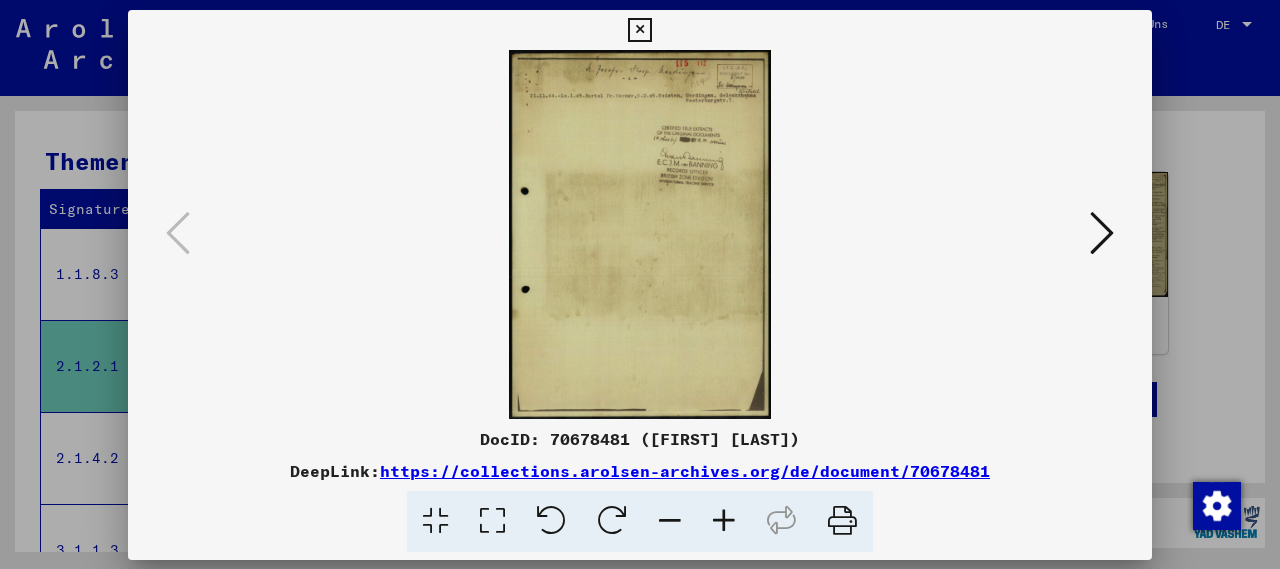 click at bounding box center (640, 234) 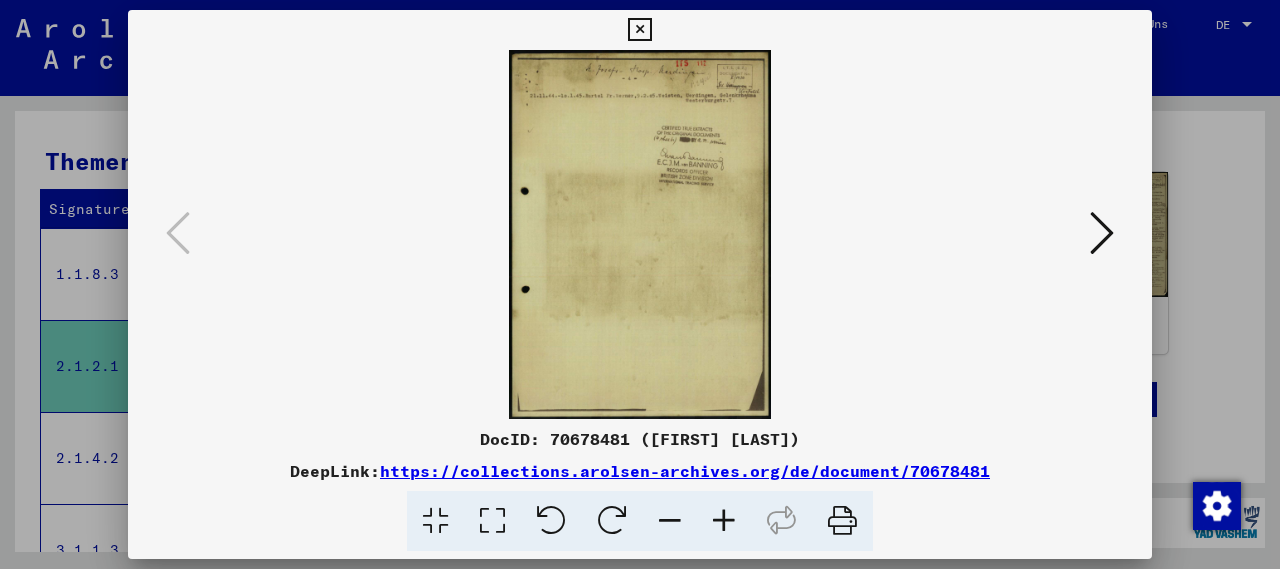 click at bounding box center (1102, 233) 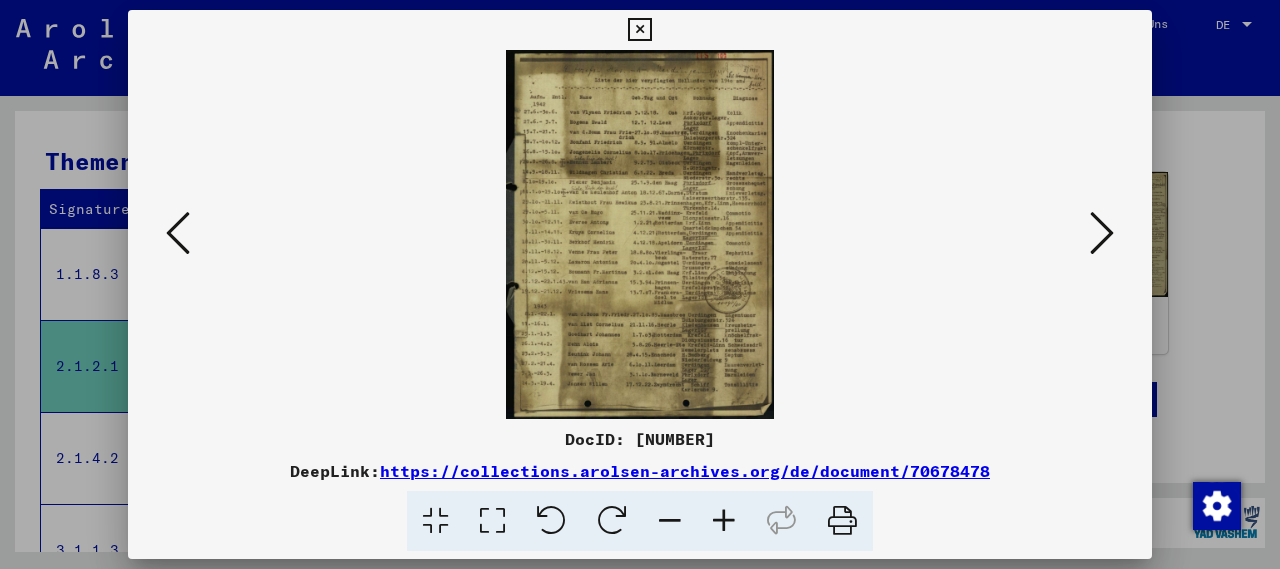 click at bounding box center [640, 234] 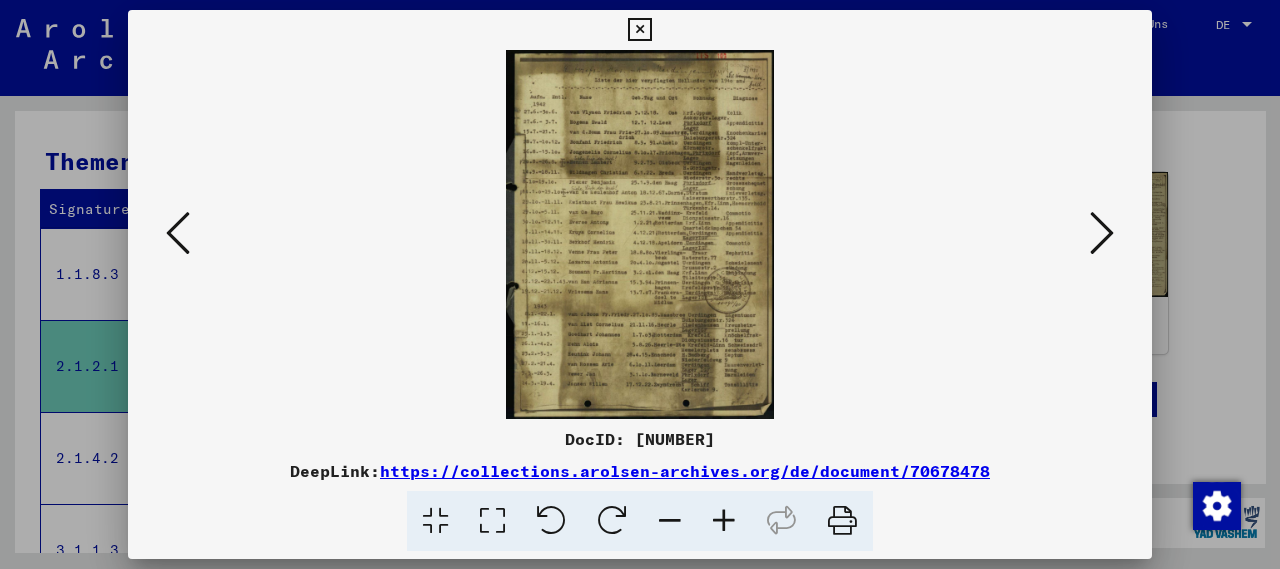 click at bounding box center (639, 30) 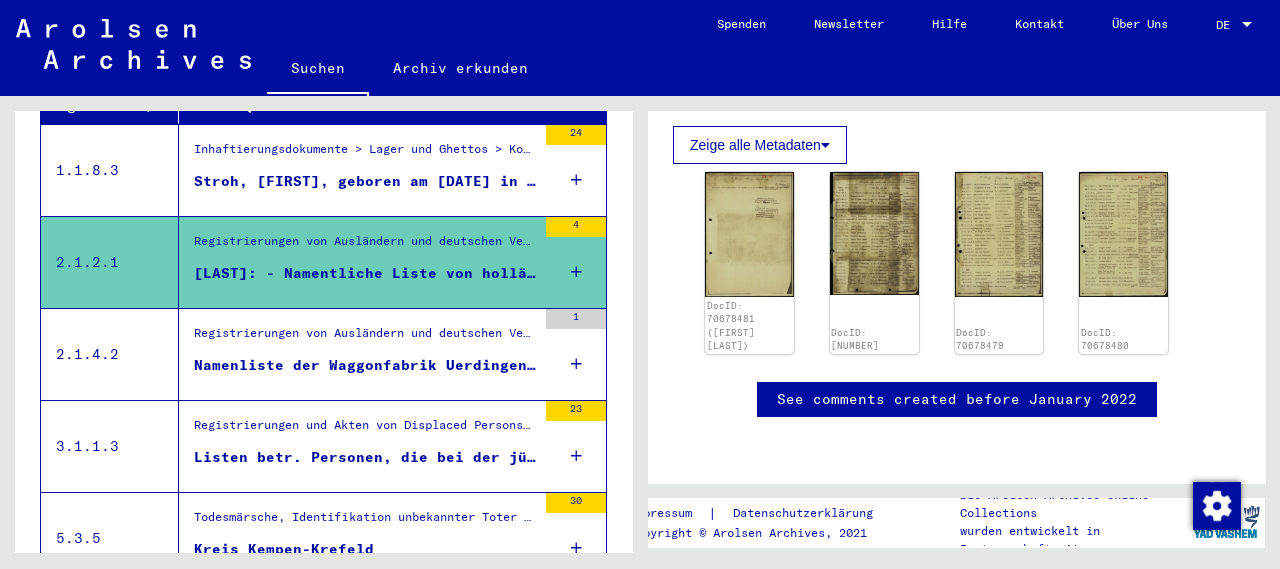 scroll, scrollTop: 500, scrollLeft: 0, axis: vertical 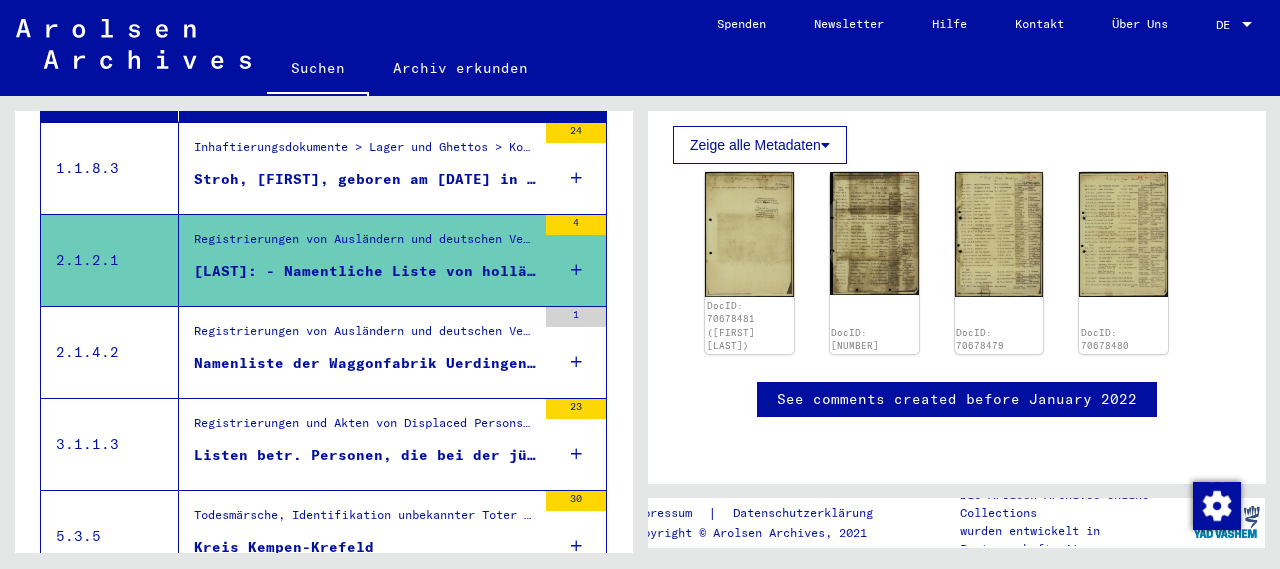 click on "Registrierungen von Ausländern und deutschen Verfolgten durch öffentliche Einrichtungen, Versicherungen und Firmen (1939 - 1947) > Durchführung der Alliiertenbefehle zur Erfassung von Ausländern und deutschen Verfolgten sowie verwandte Dokumente > Sowjetische Besatzungszone in Deutschland > Listen von Angehörigen der Vereinten Nationen, anderer Ausländer, deutscher Juden und Staatenloser, sowjetische Zone (2) > Unterlagen aus Sachsen > Dokumente aus dem Landkreis Wurzen (SK) > Informationen über Ausländer, die während des Kriegs im Kreis Wurzen (SK) verstorben sind > Nationalität/Herkunft der aufgeführten Personen: Verschiedene" at bounding box center [365, 336] 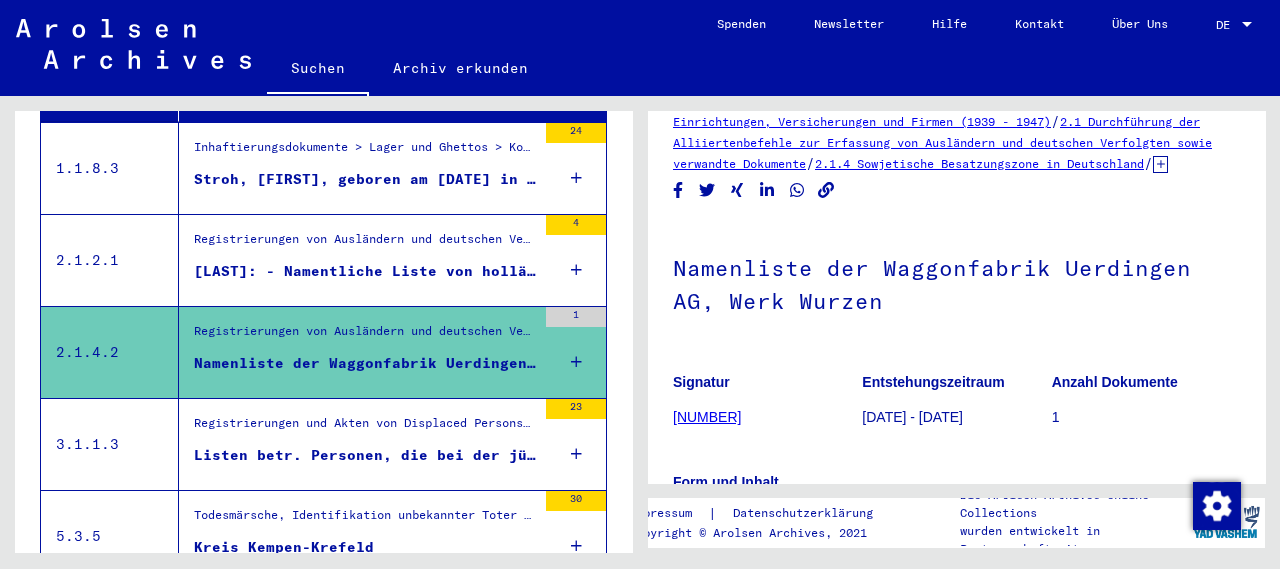 scroll, scrollTop: 0, scrollLeft: 0, axis: both 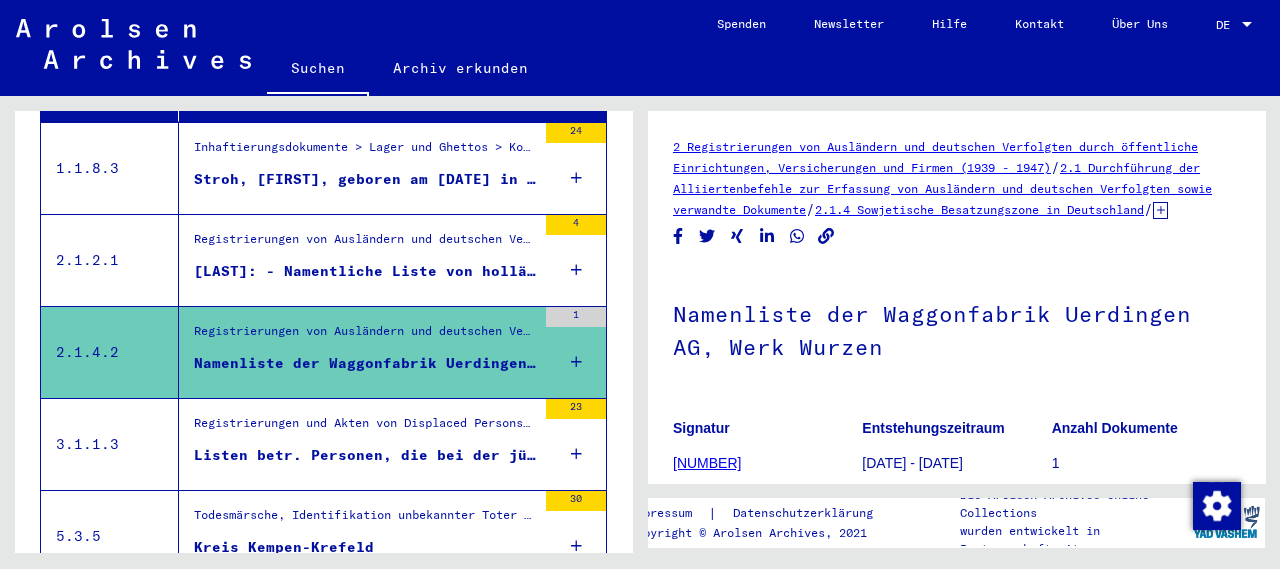 click on "Namenliste der Waggonfabrik Uerdingen AG, Werk Wurzen" 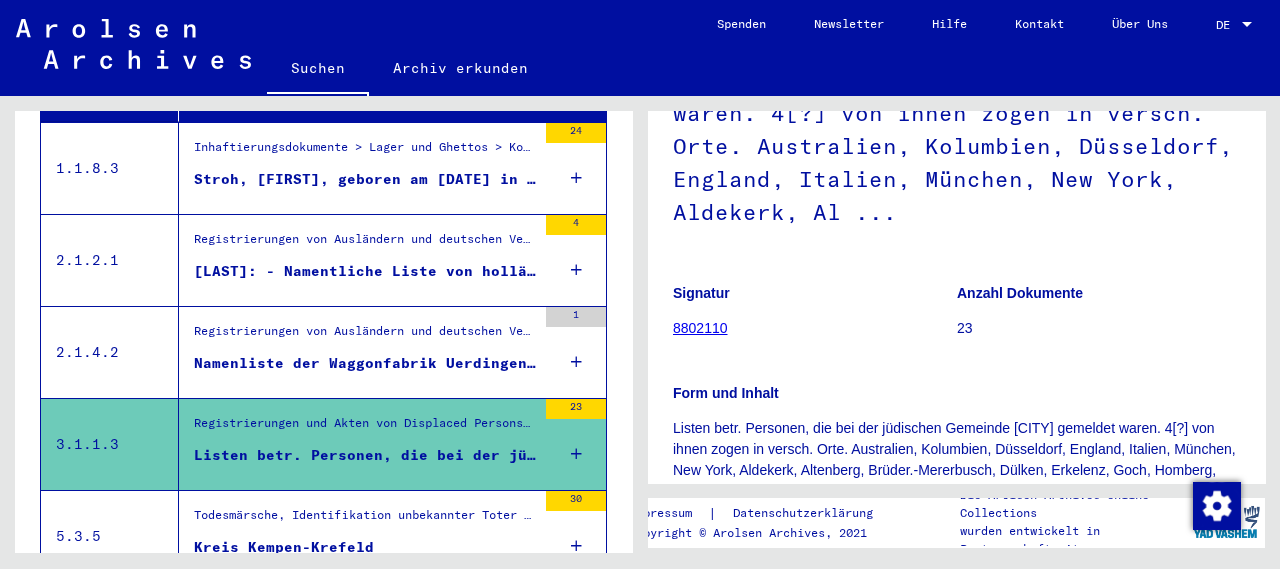 scroll, scrollTop: 256, scrollLeft: 0, axis: vertical 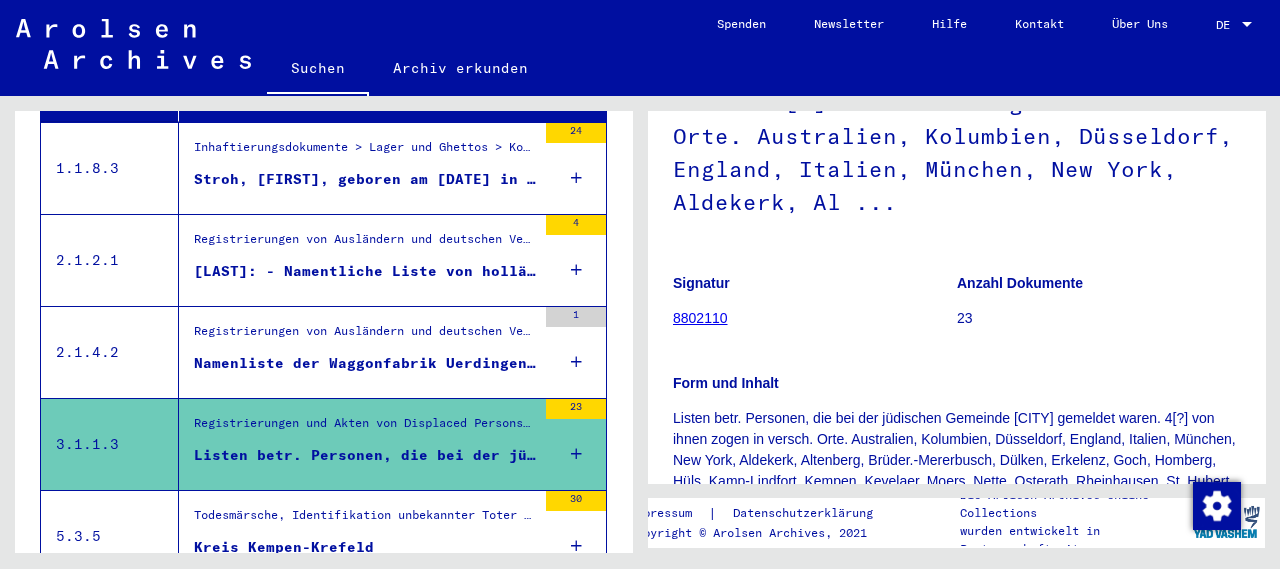 click on "Listen betr. Personen, die bei der jüdischen Gemeinde Krefeld gemeldet waren. 4[?] von ihnen zogen in versch. Orte. Australien, Kolumbien, Düsseldorf, England, Italien, München, New York, Aldekerk, Al ..." 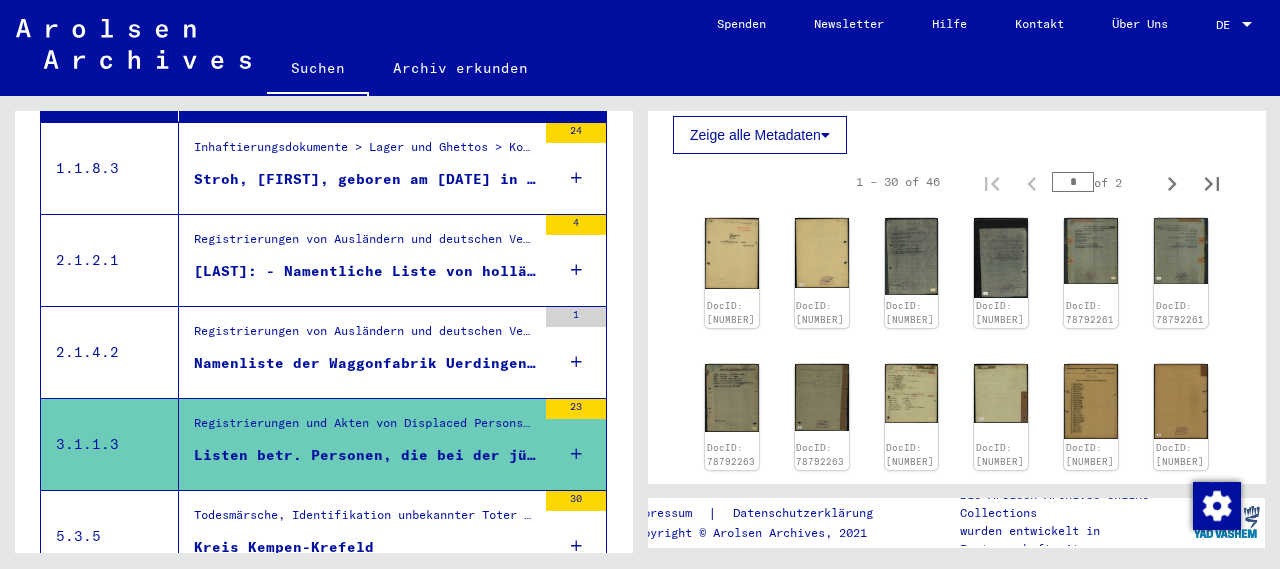 scroll, scrollTop: 804, scrollLeft: 0, axis: vertical 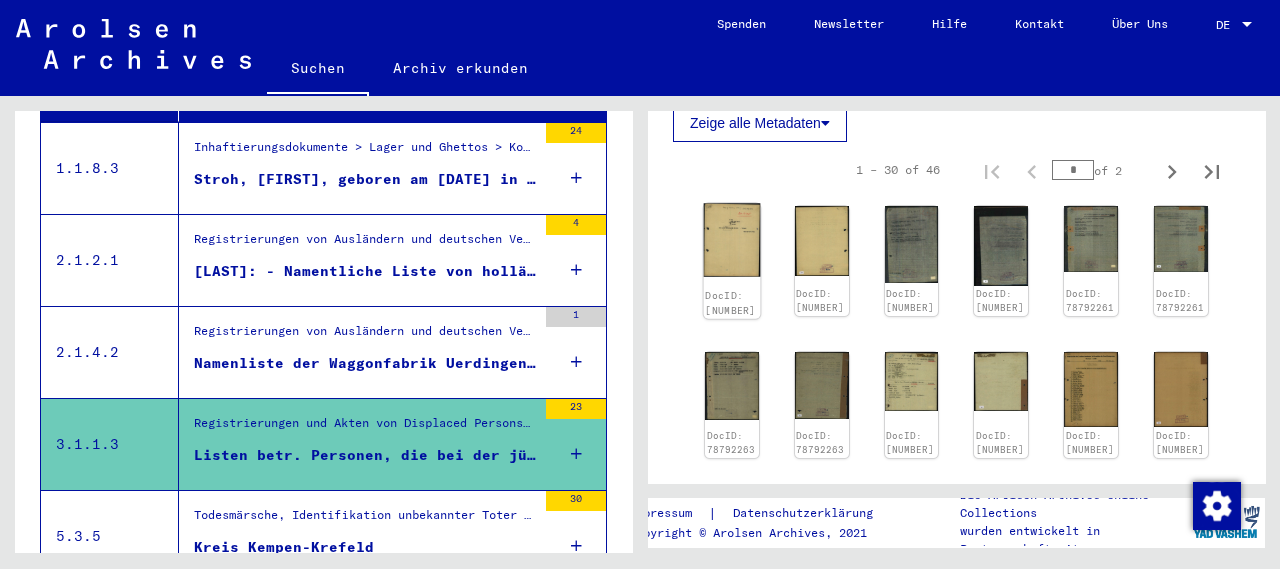 click 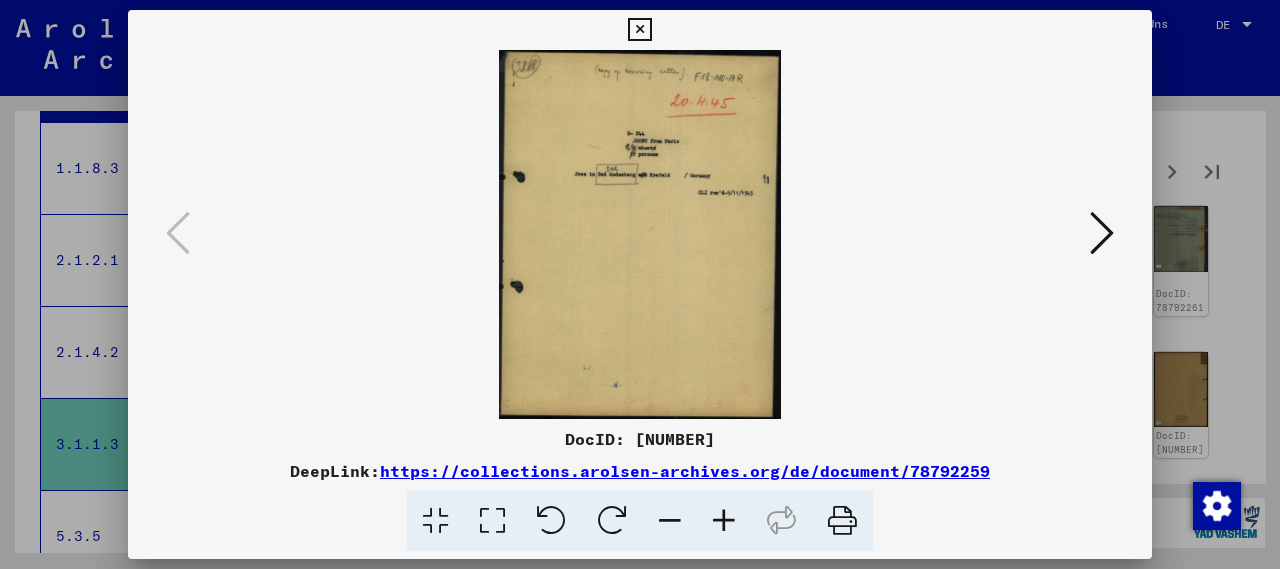 click at bounding box center (435, 521) 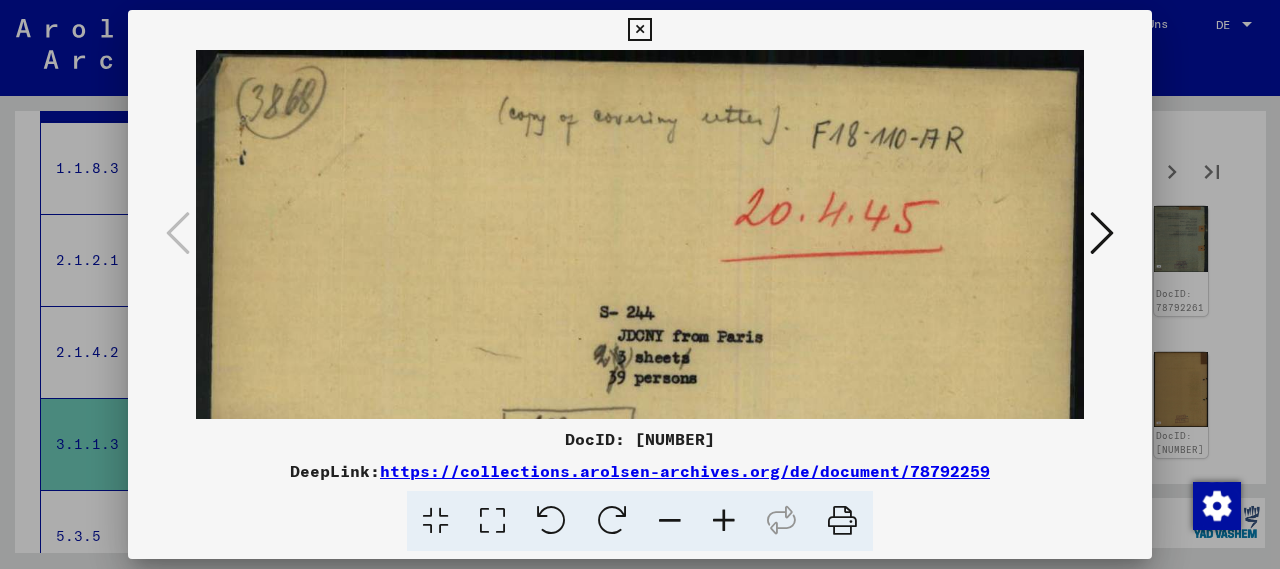 click at bounding box center [435, 521] 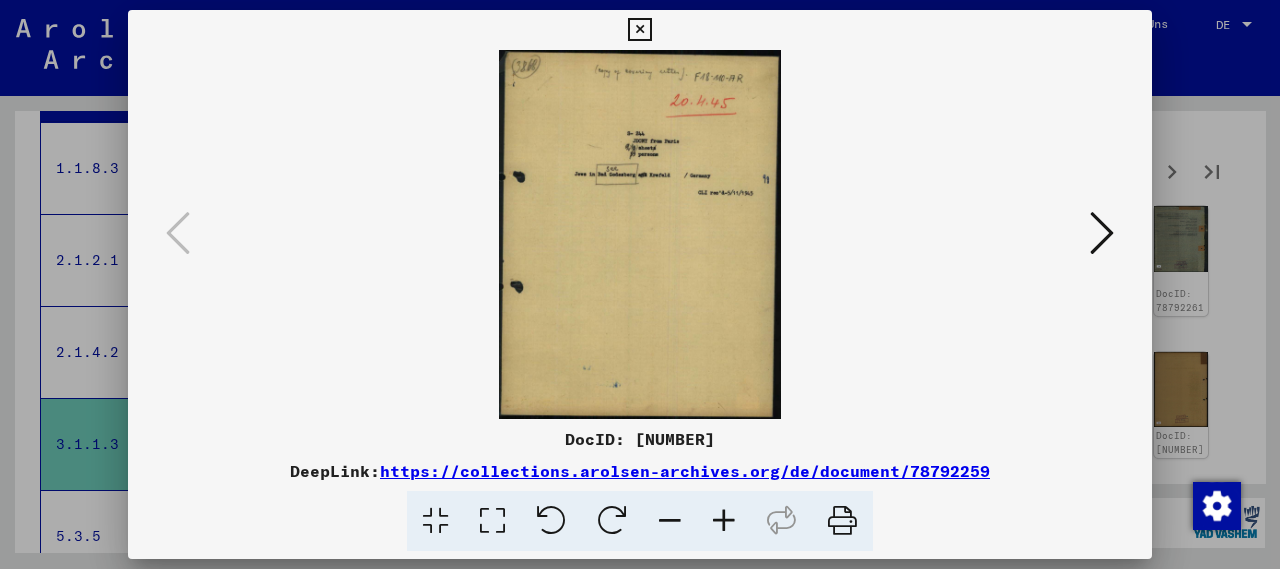click at bounding box center (724, 521) 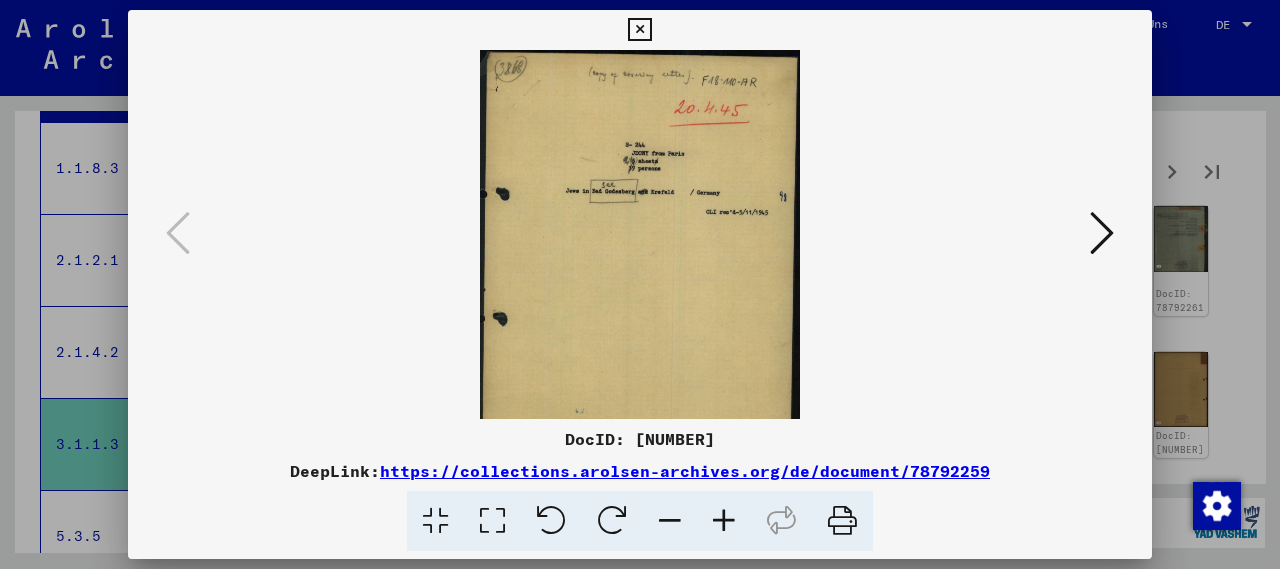 click at bounding box center (724, 521) 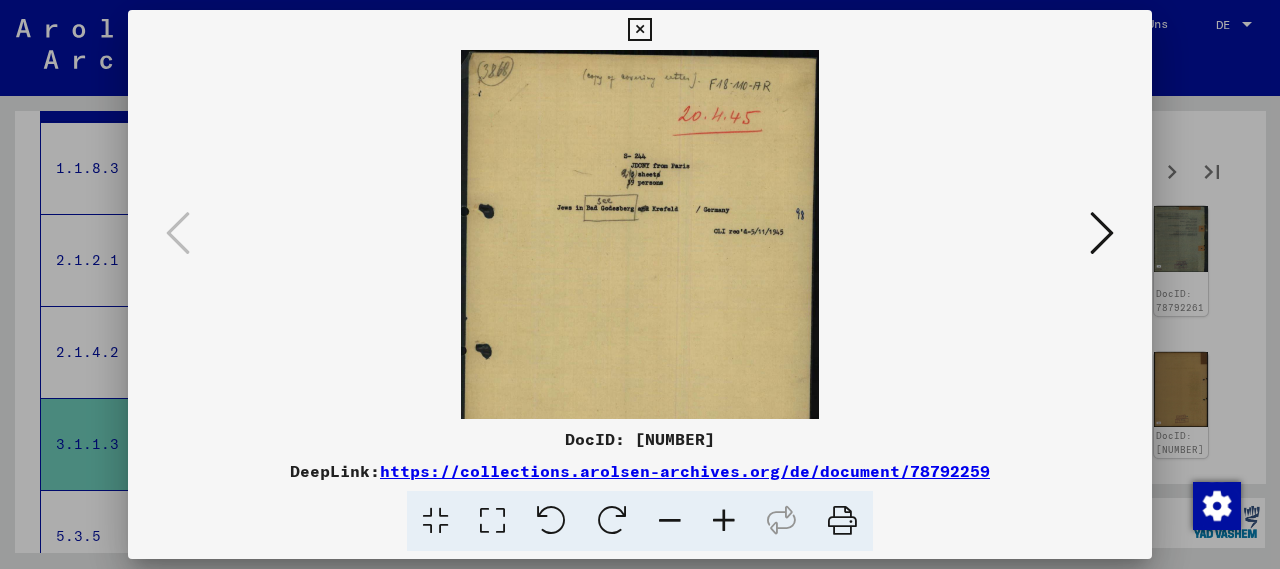 click at bounding box center (1102, 233) 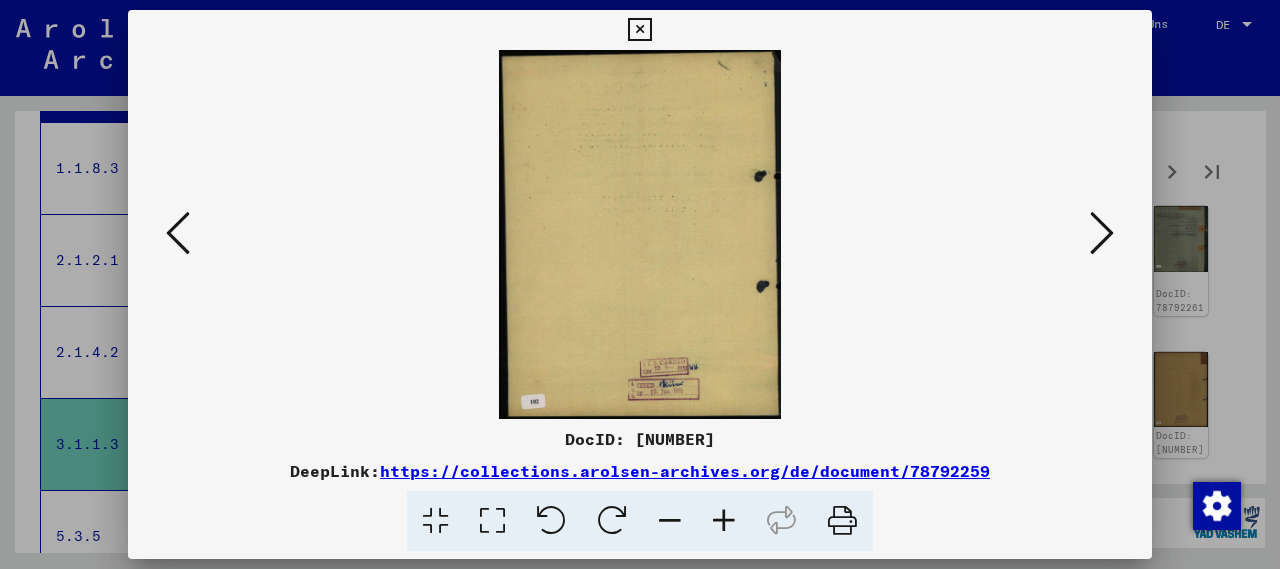 click at bounding box center (1102, 233) 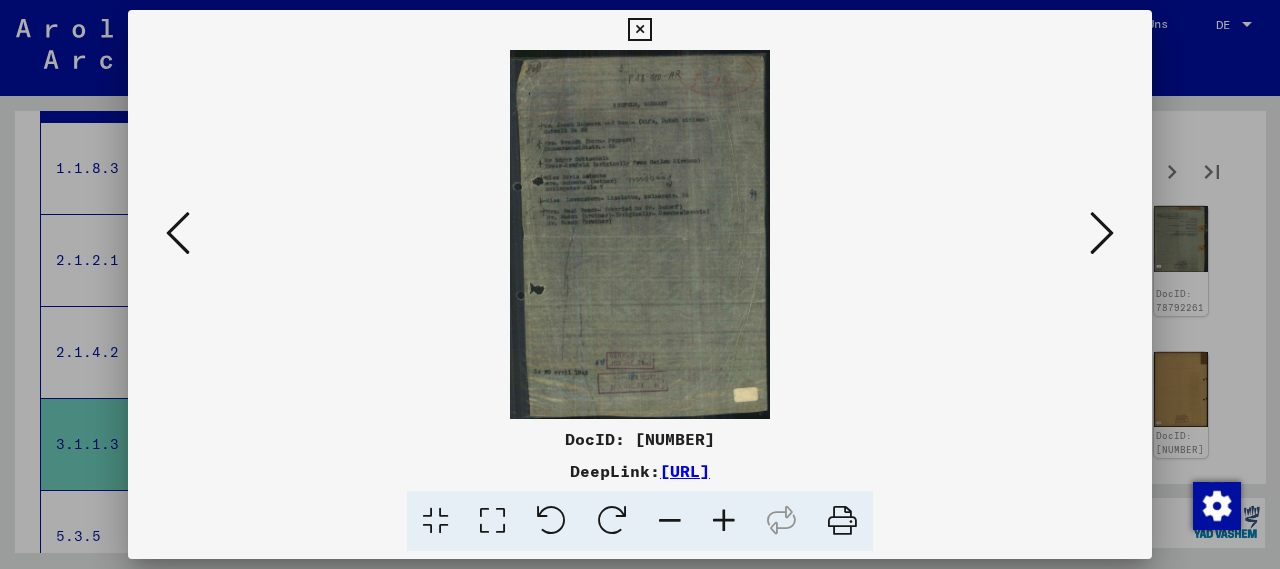 click at bounding box center [1102, 233] 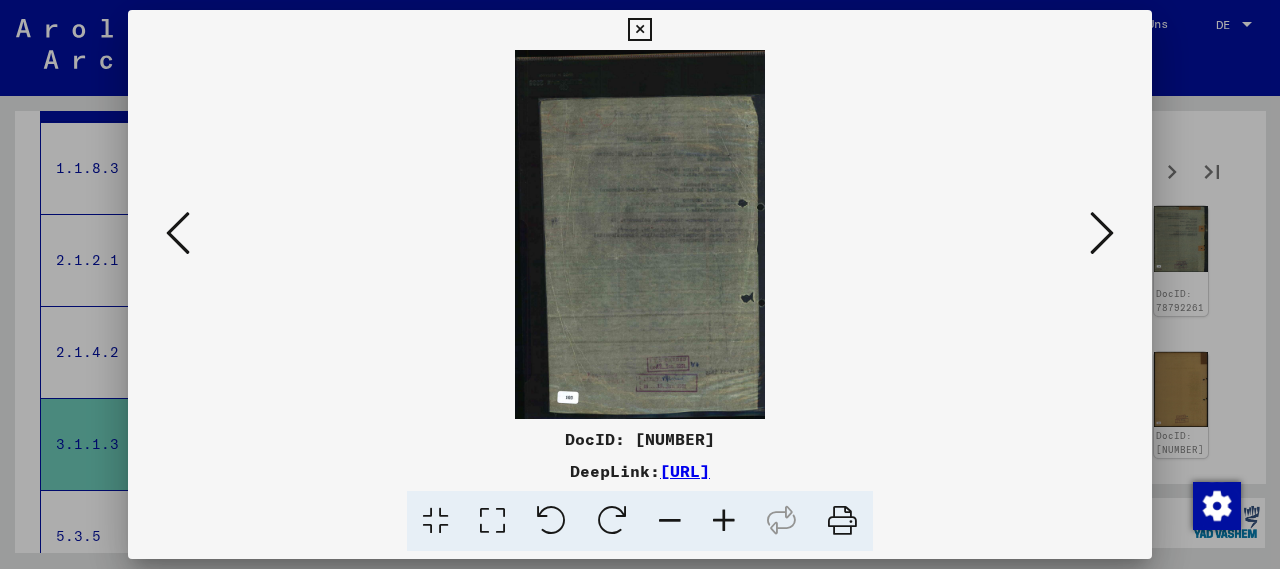 click at bounding box center (724, 521) 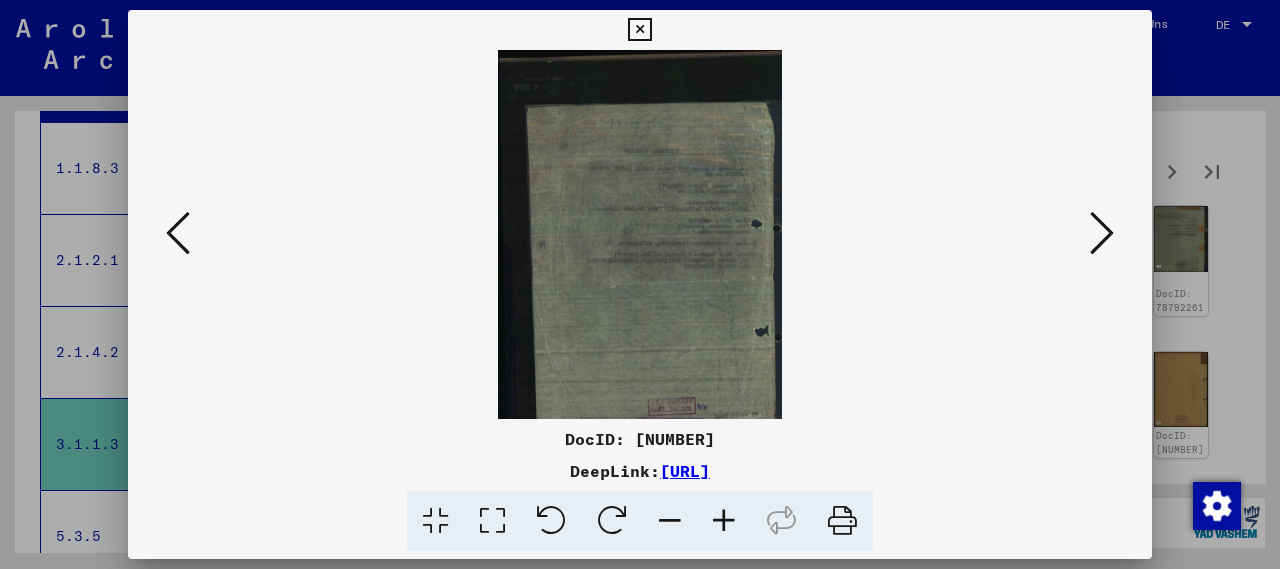 click at bounding box center (724, 521) 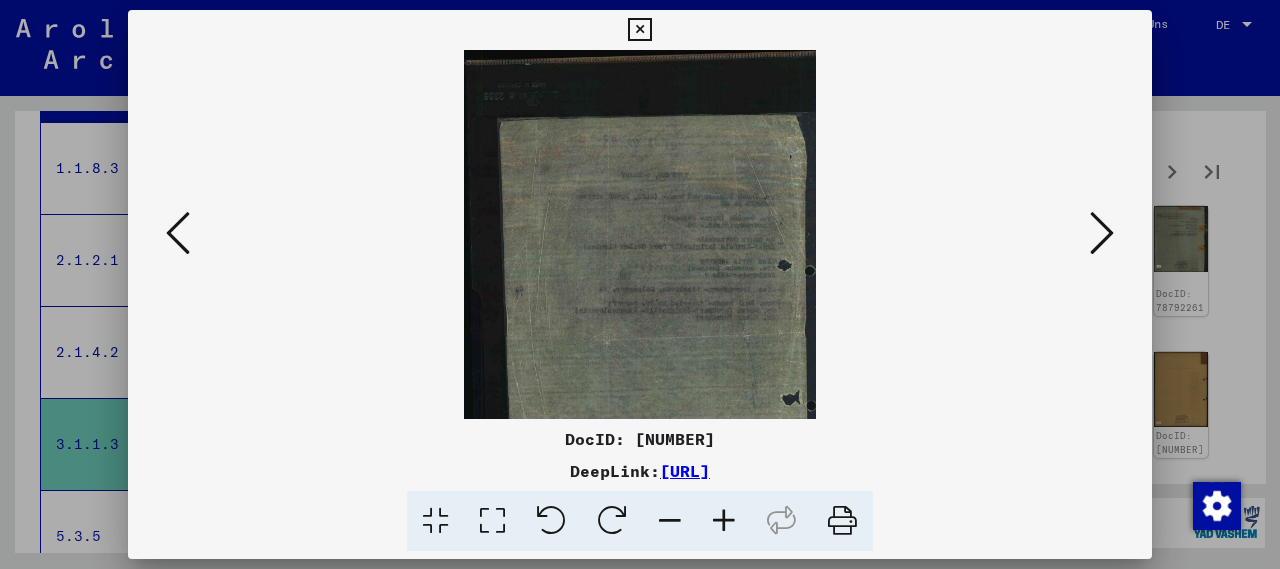 click at bounding box center [724, 521] 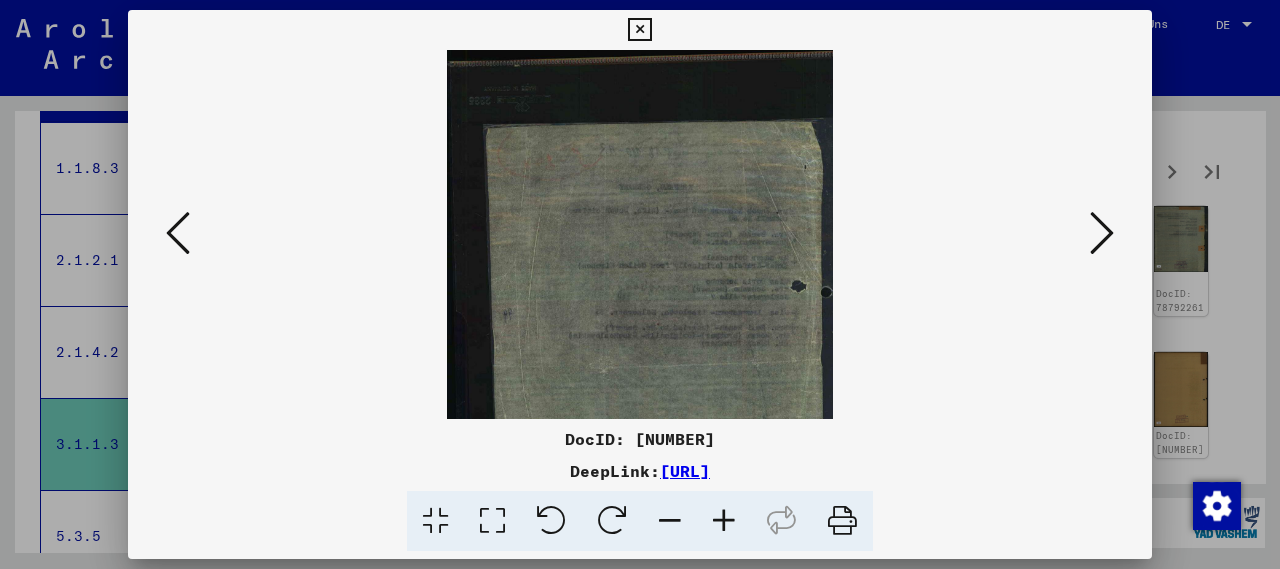 click at bounding box center [724, 521] 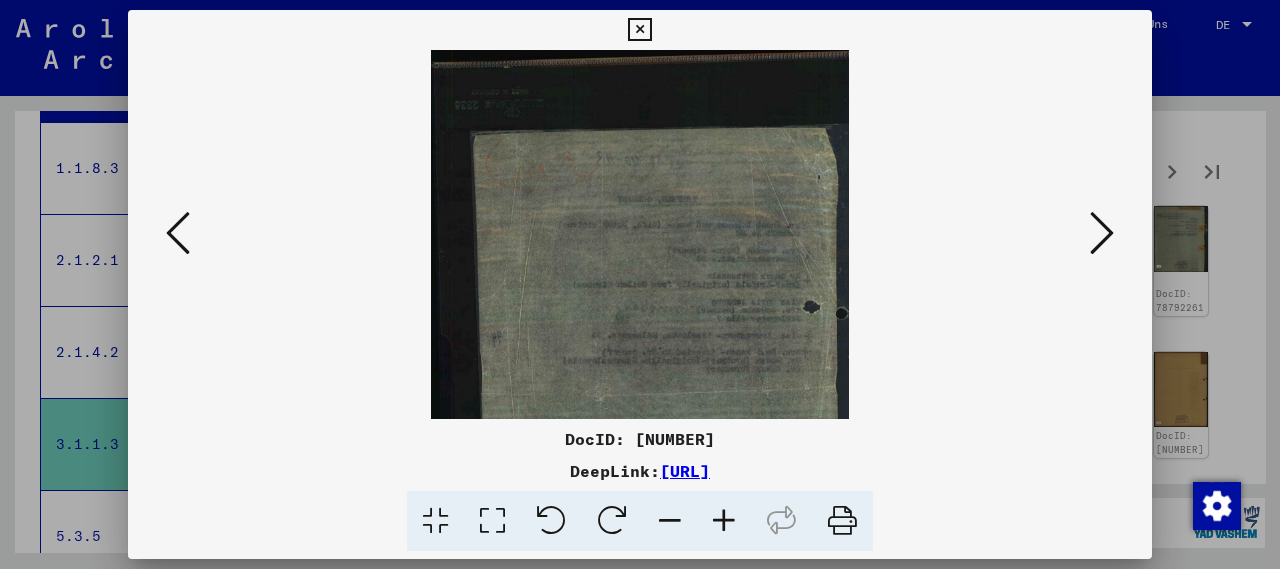 click at bounding box center [1102, 233] 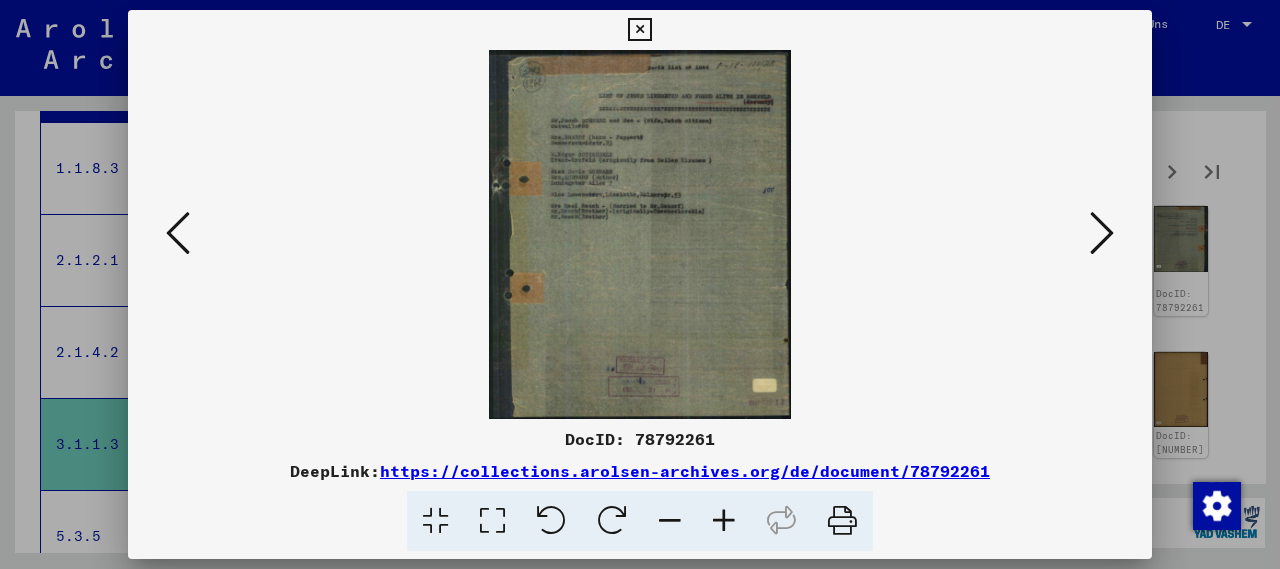 click at bounding box center (1102, 233) 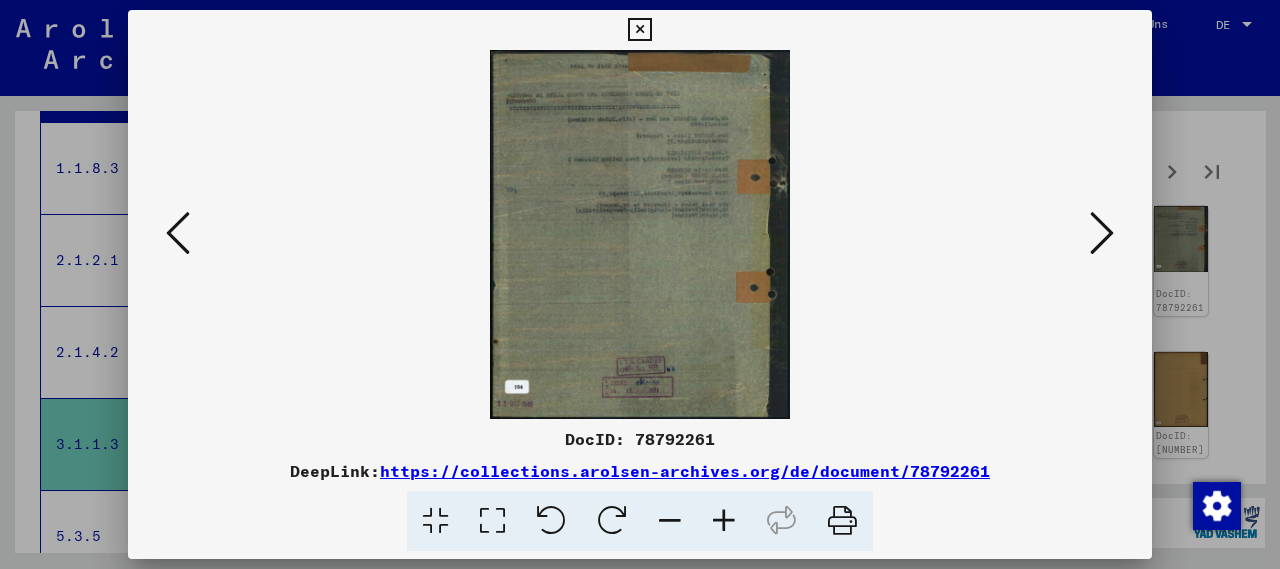 click at bounding box center [1102, 233] 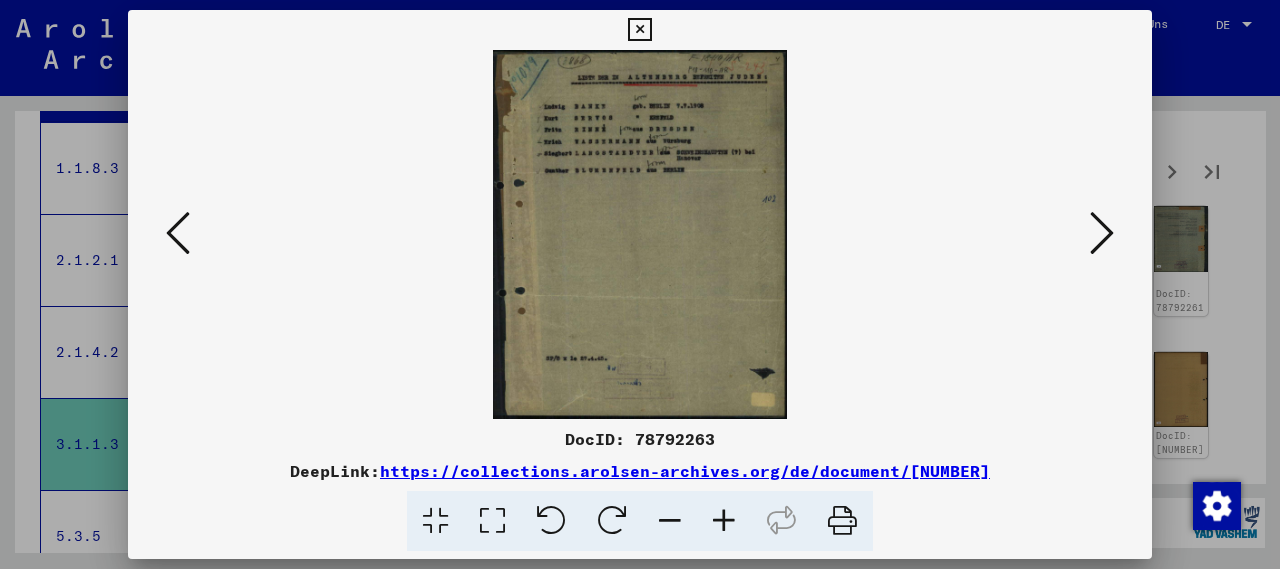 click at bounding box center (724, 521) 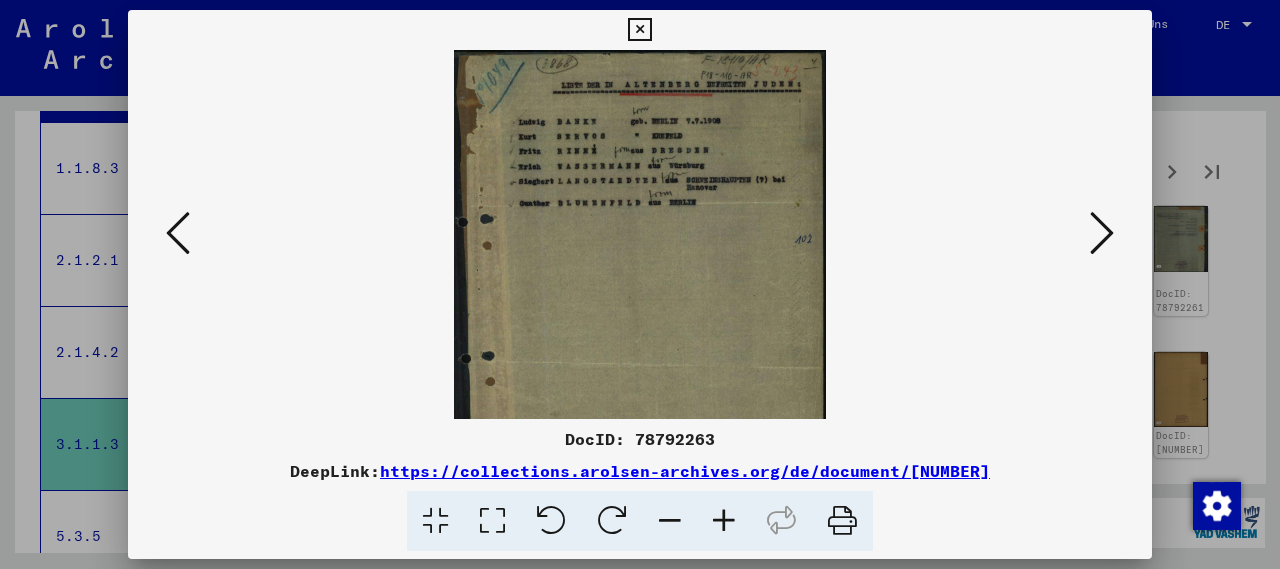 click at bounding box center (724, 521) 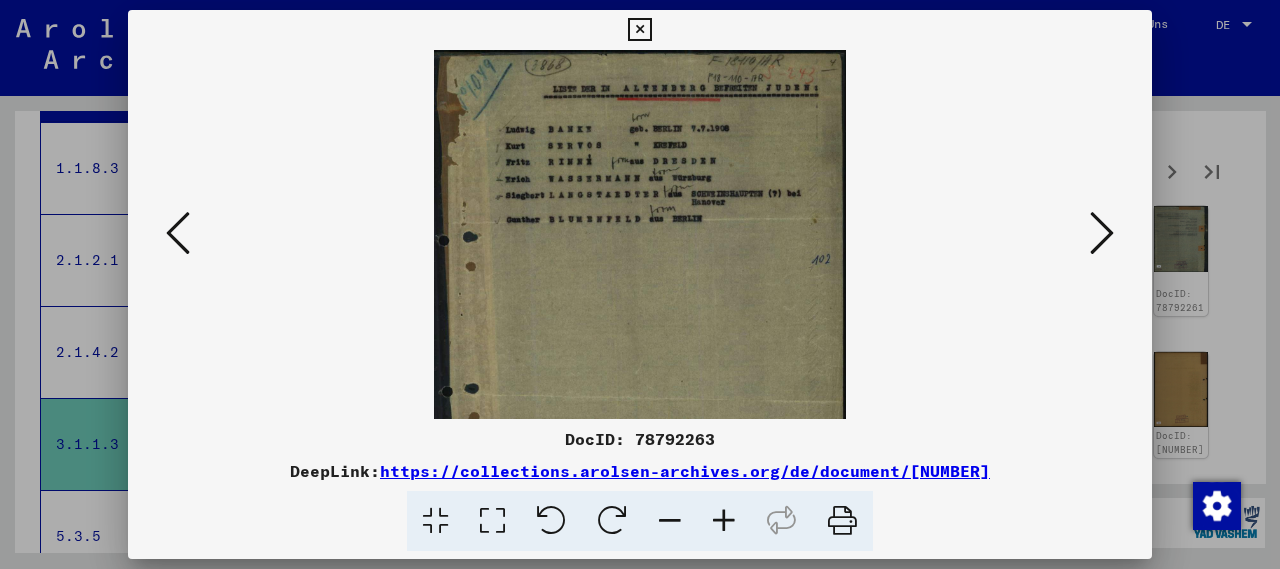 click at bounding box center (724, 521) 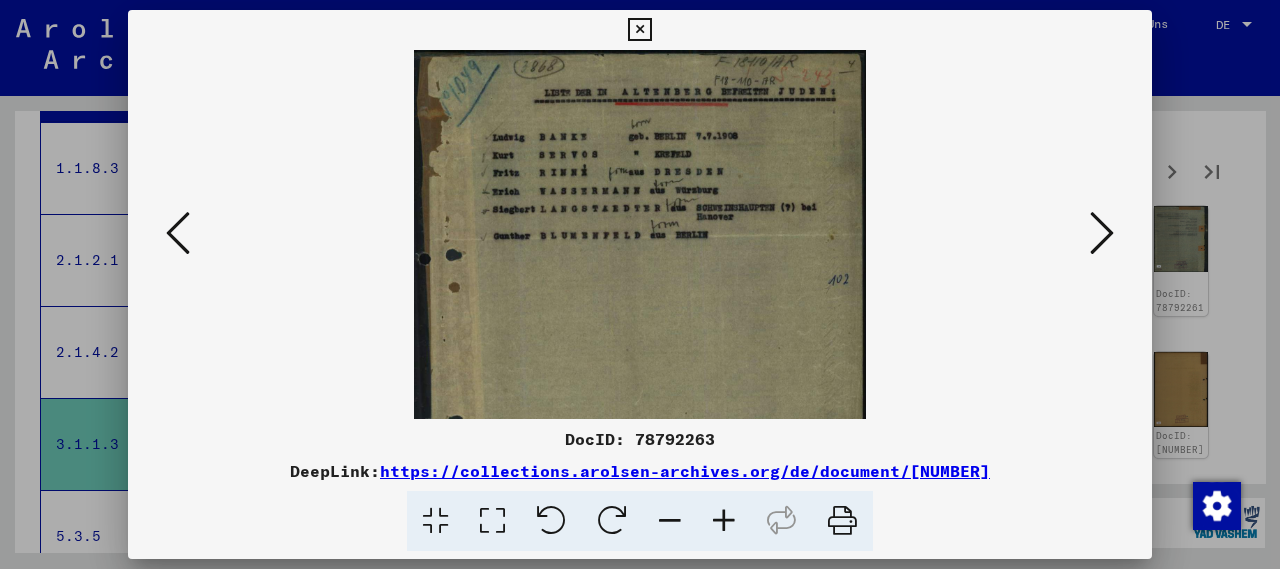 click at bounding box center [724, 521] 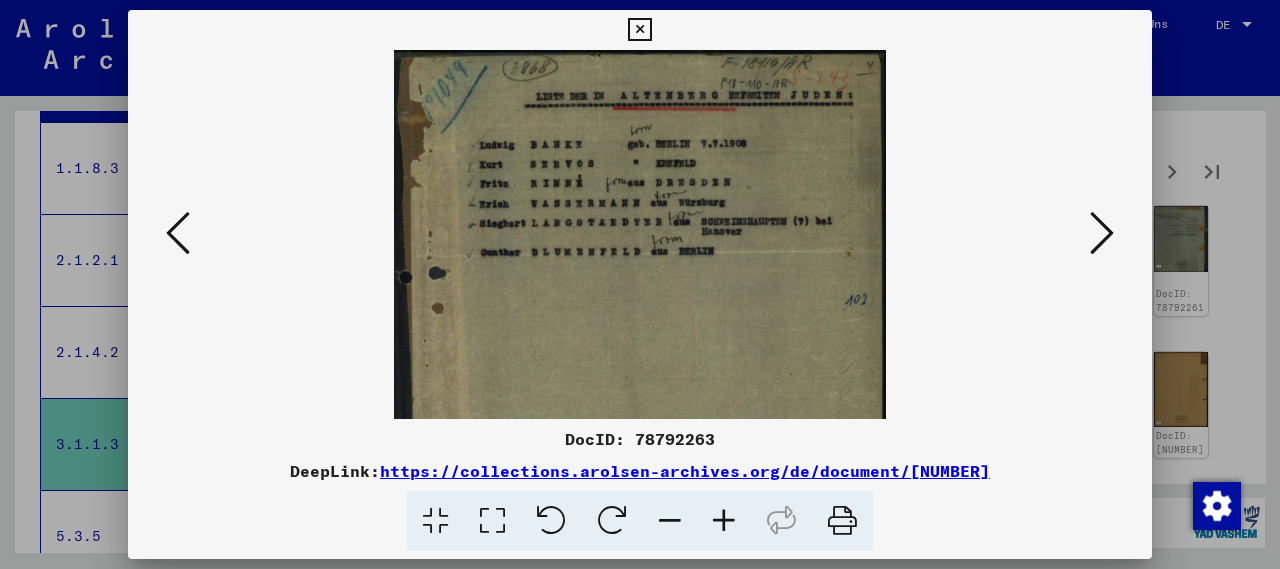 click at bounding box center (724, 521) 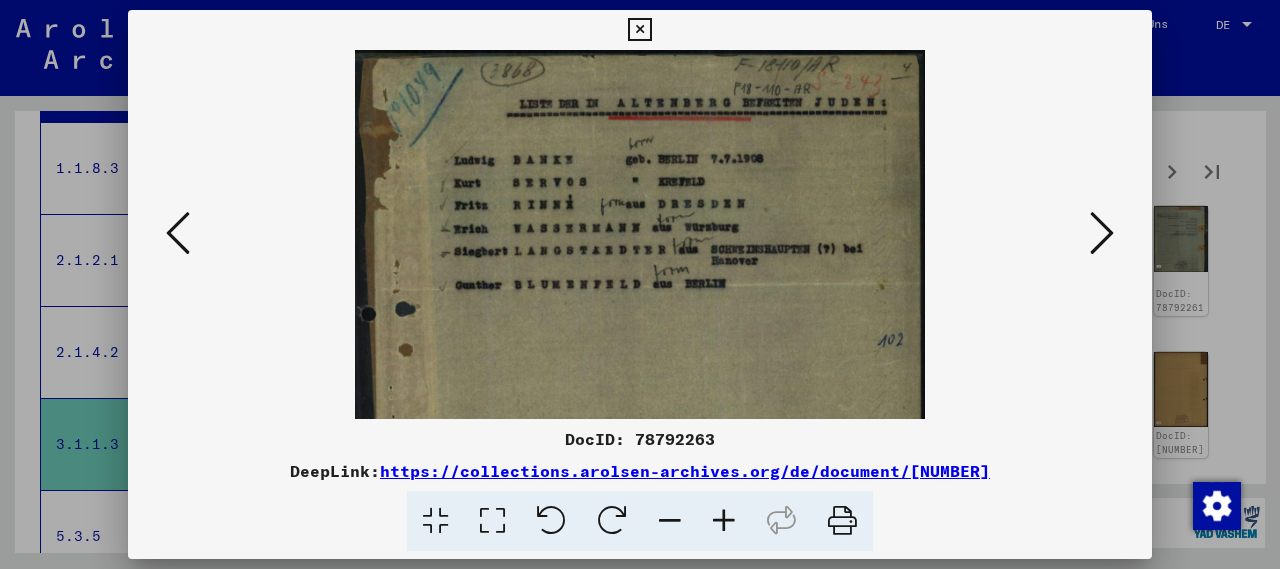 click at bounding box center (724, 521) 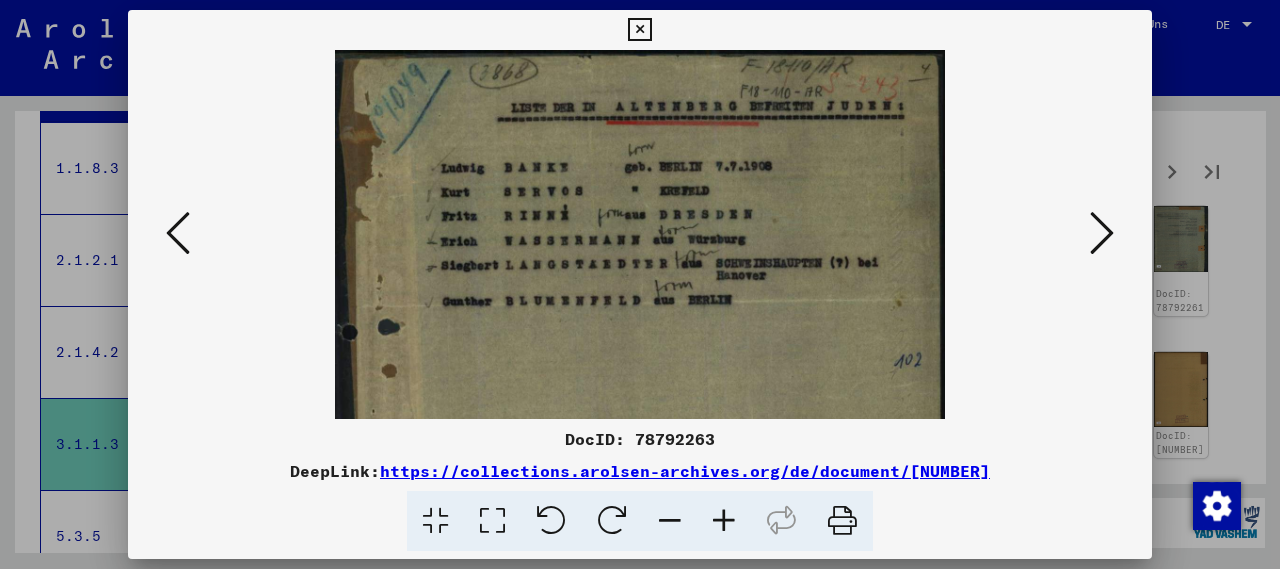 click at bounding box center [1102, 233] 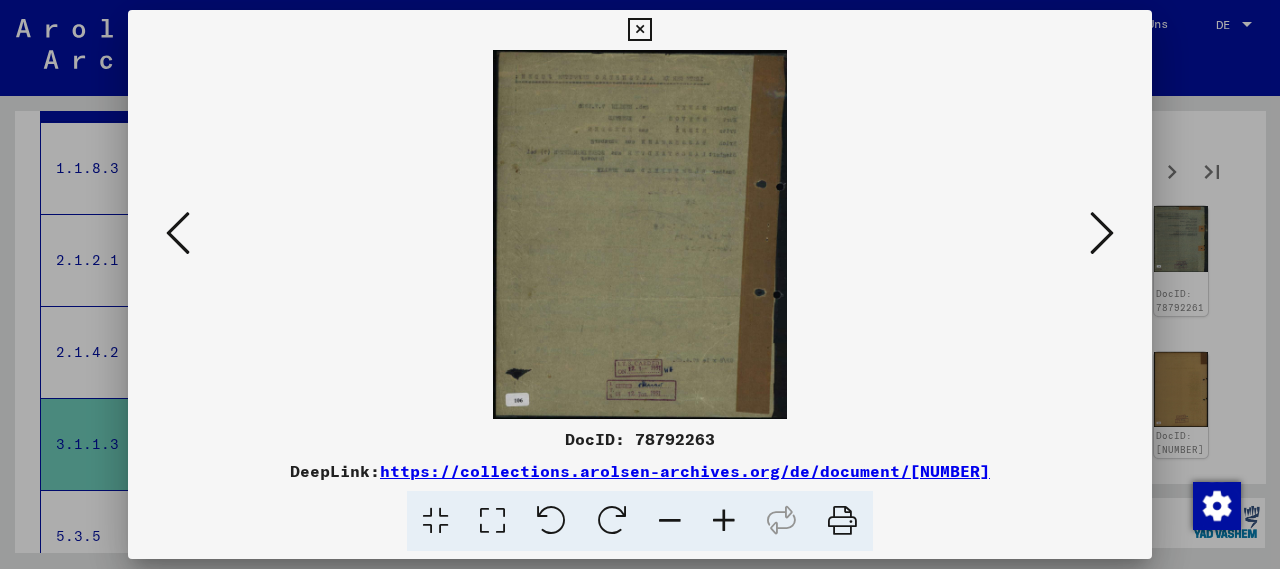click at bounding box center (1102, 233) 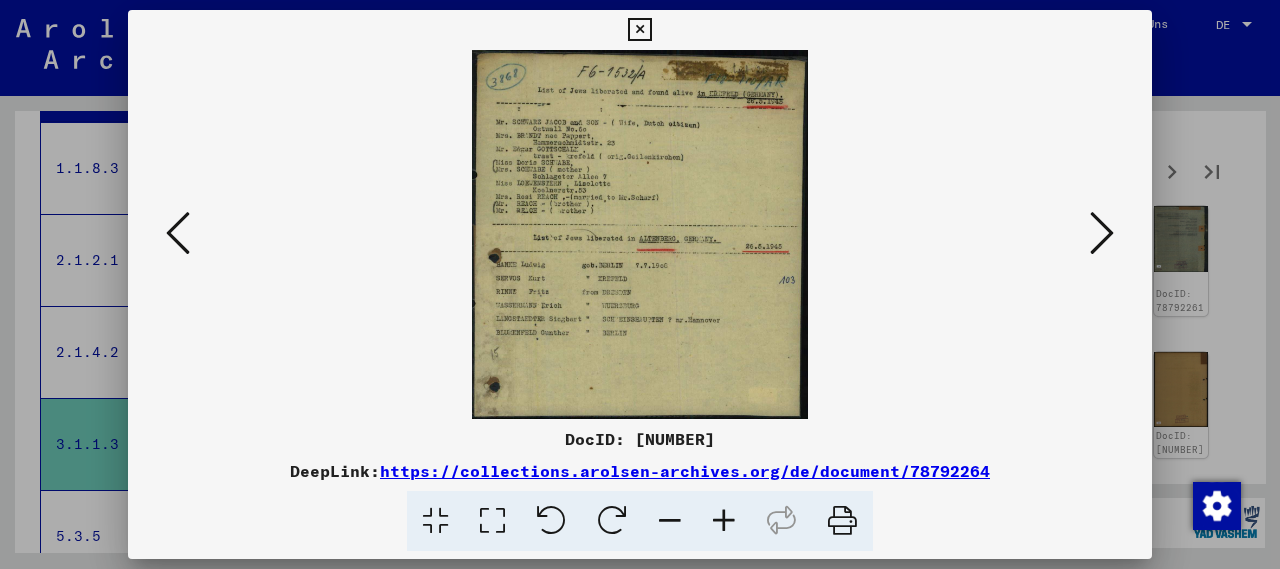 click at bounding box center (639, 30) 